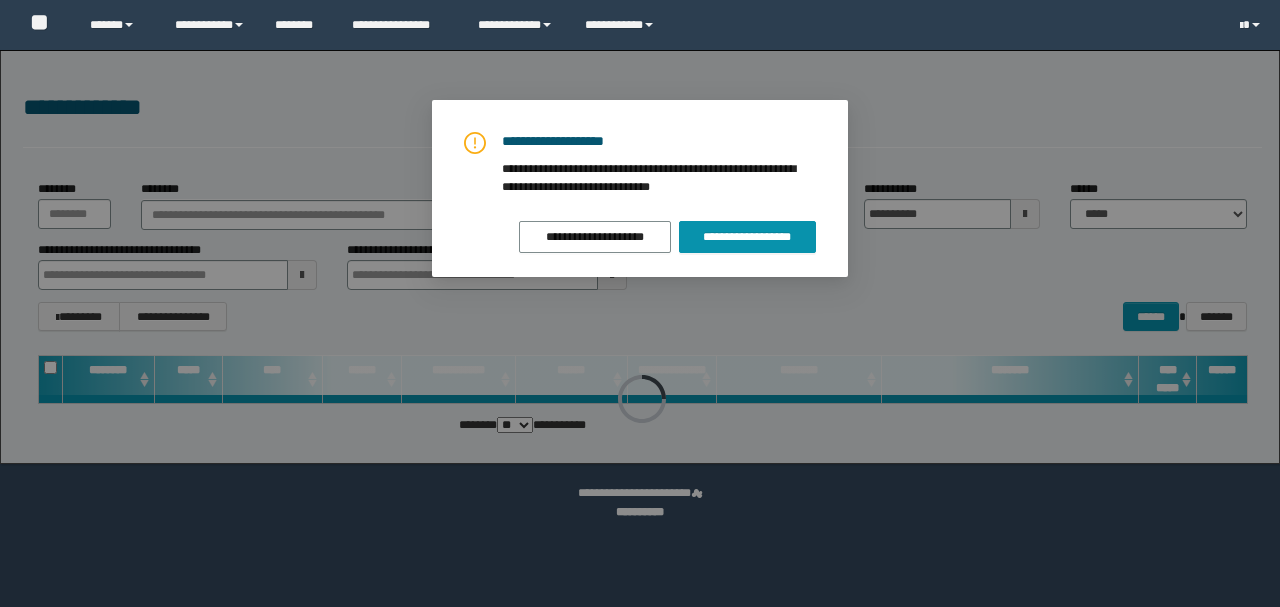 scroll, scrollTop: 0, scrollLeft: 0, axis: both 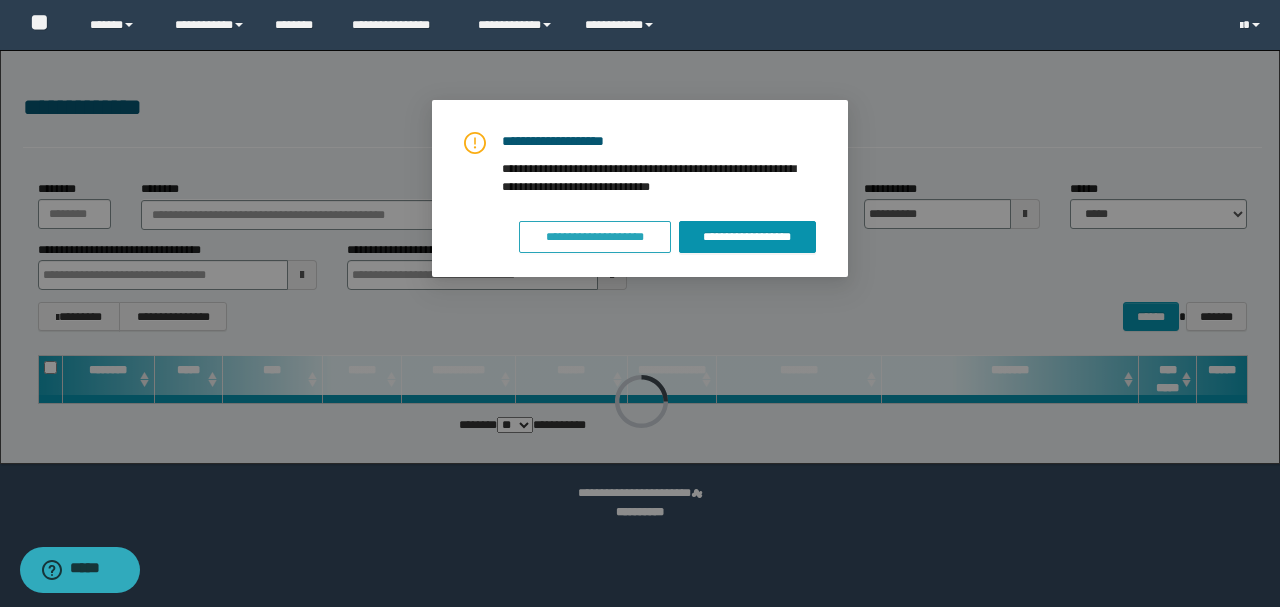 click on "**********" at bounding box center (595, 237) 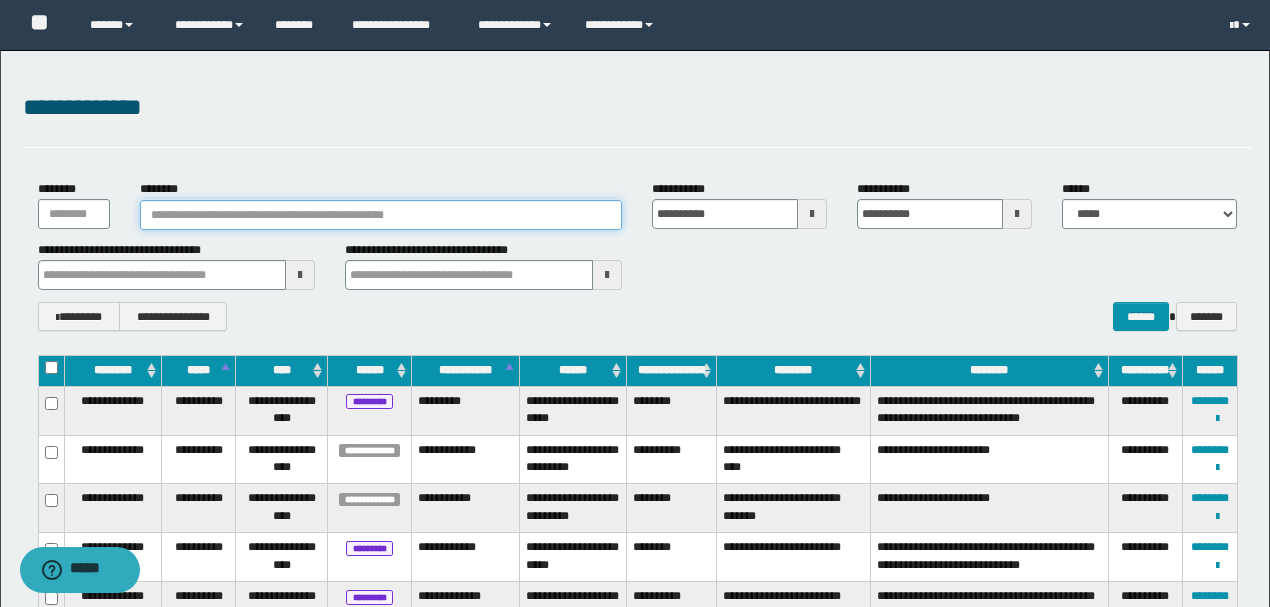paste on "**********" 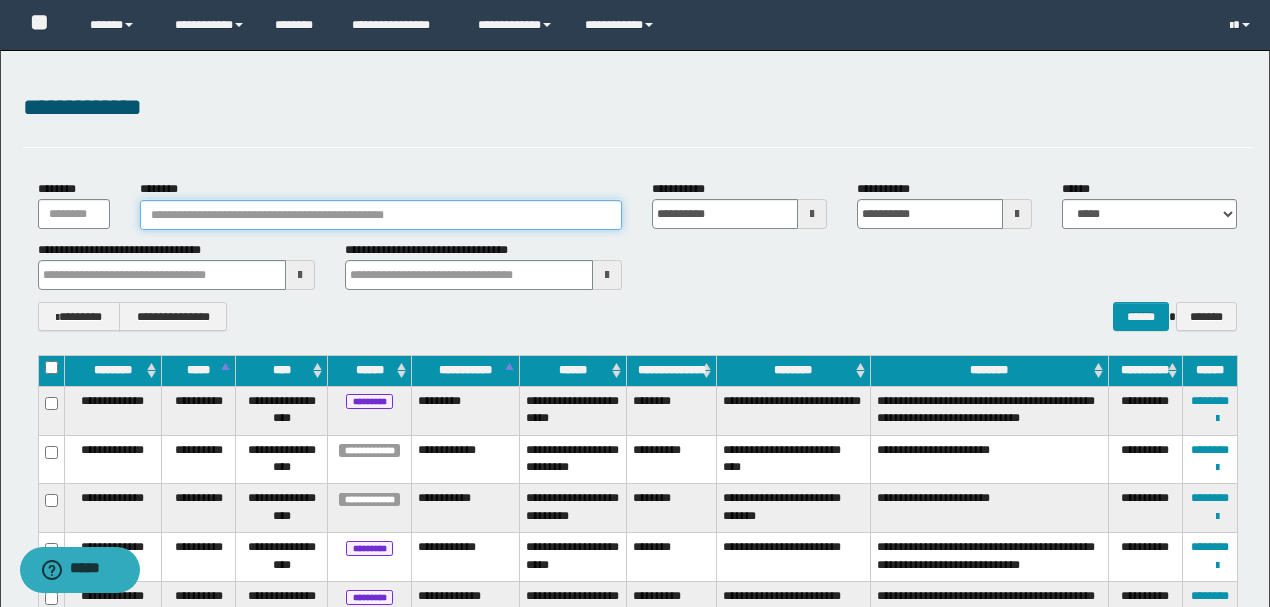 type on "**********" 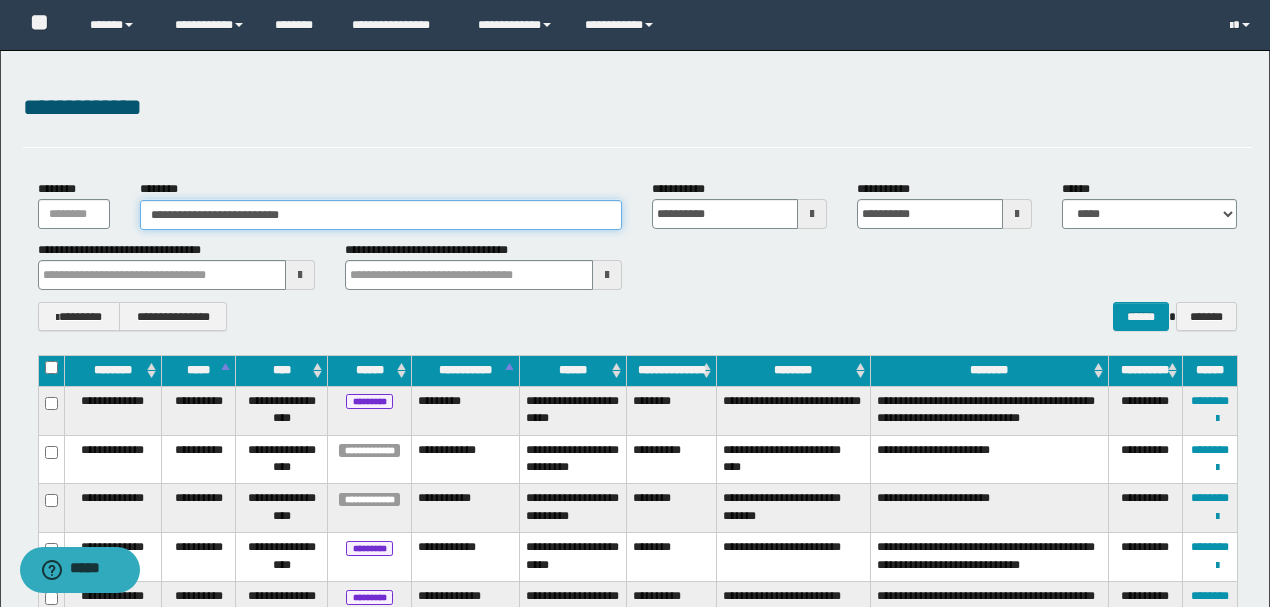type on "**********" 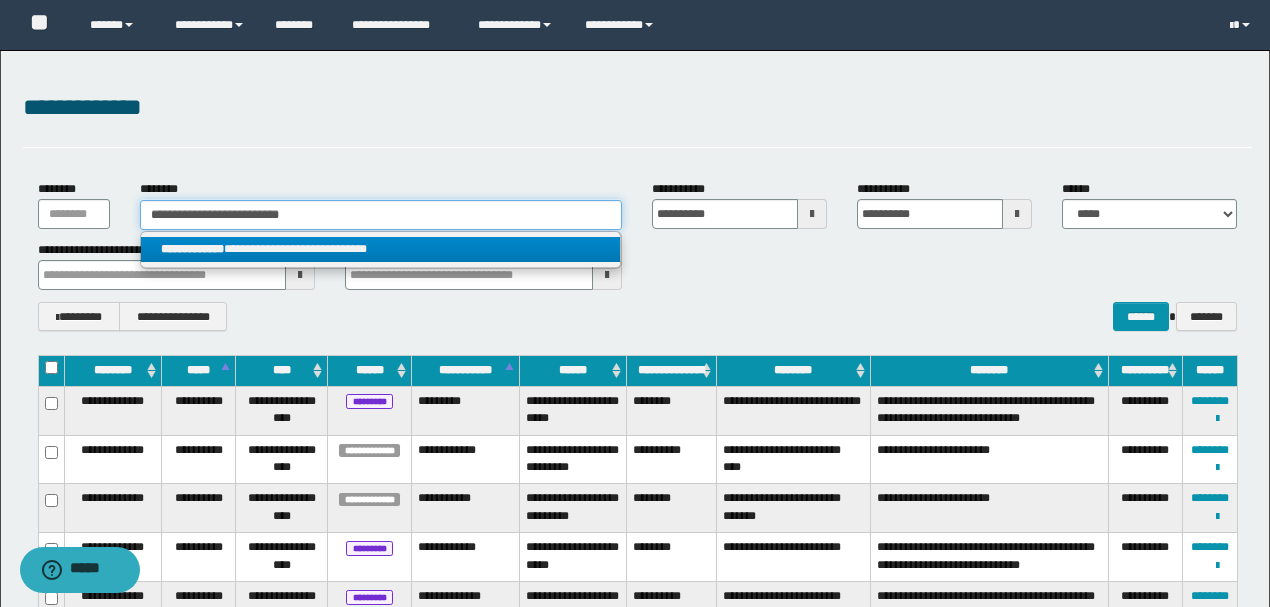 type on "**********" 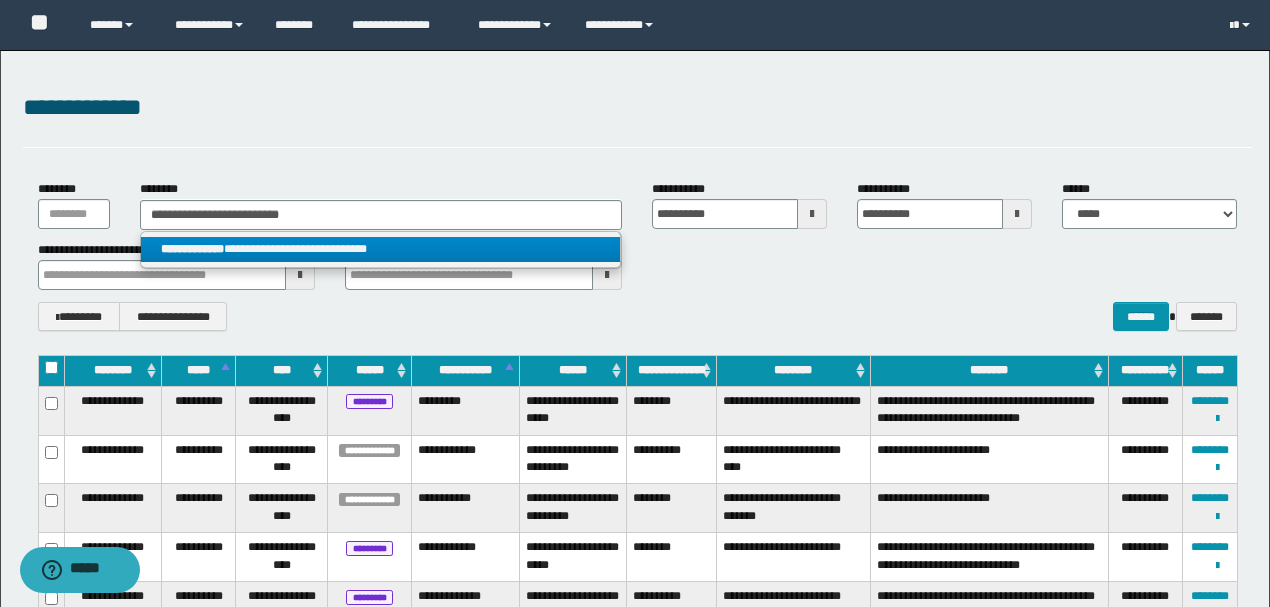 click on "**********" at bounding box center [380, 249] 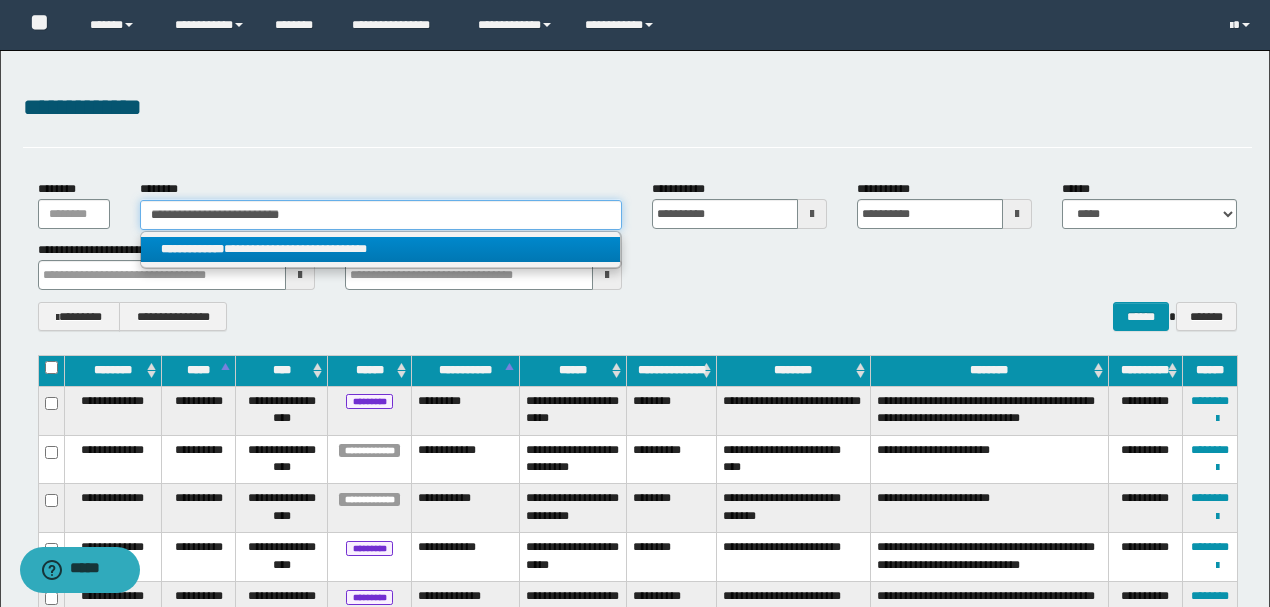 type 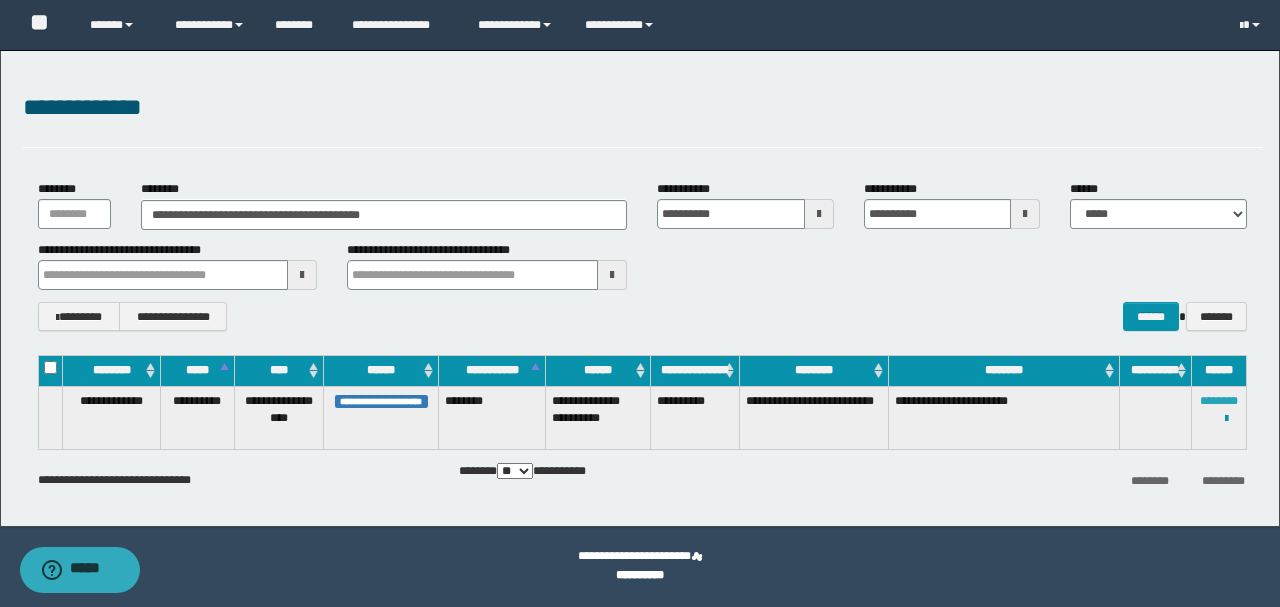 click on "********" at bounding box center [1219, 401] 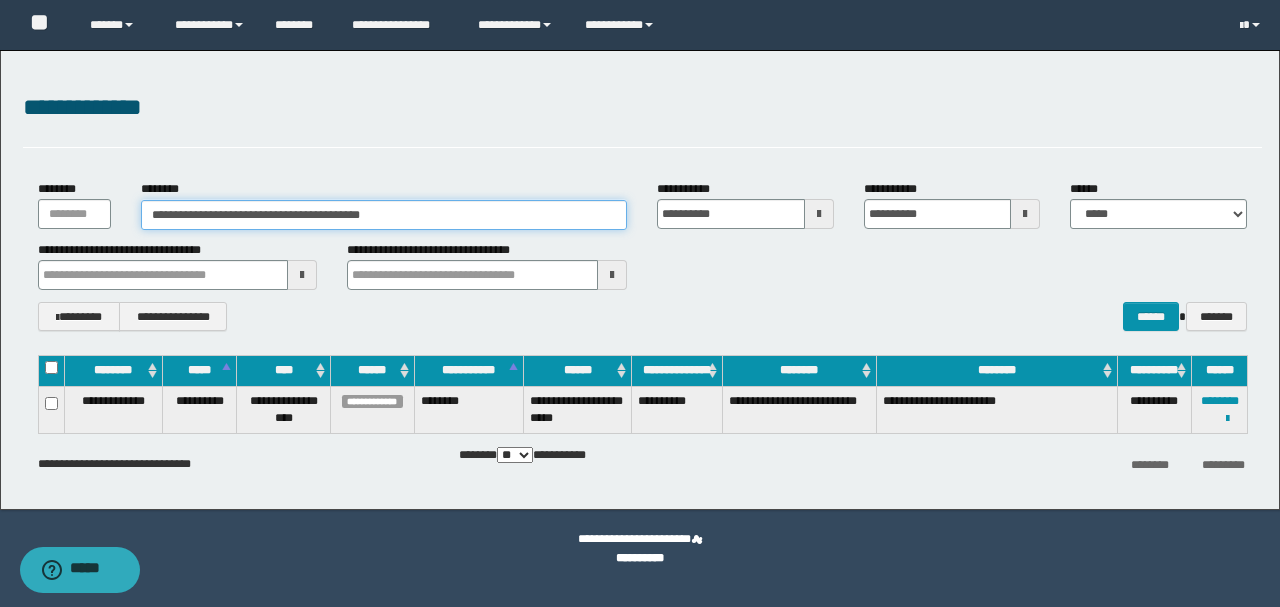 drag, startPoint x: 439, startPoint y: 210, endPoint x: 0, endPoint y: 212, distance: 439.00455 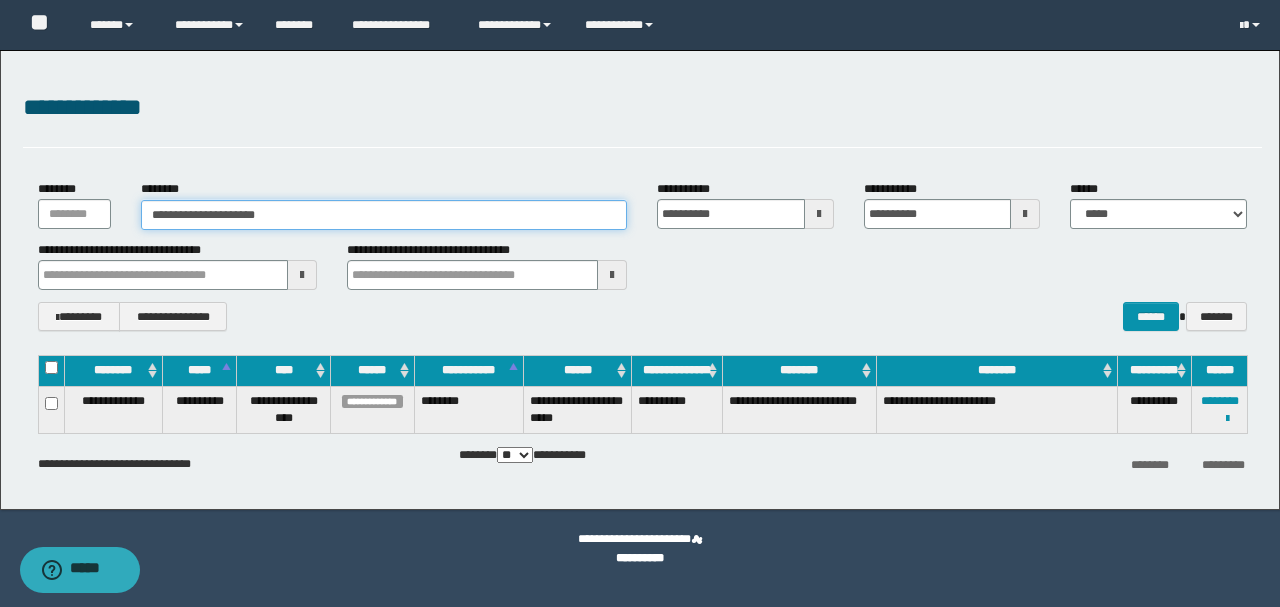 type on "**********" 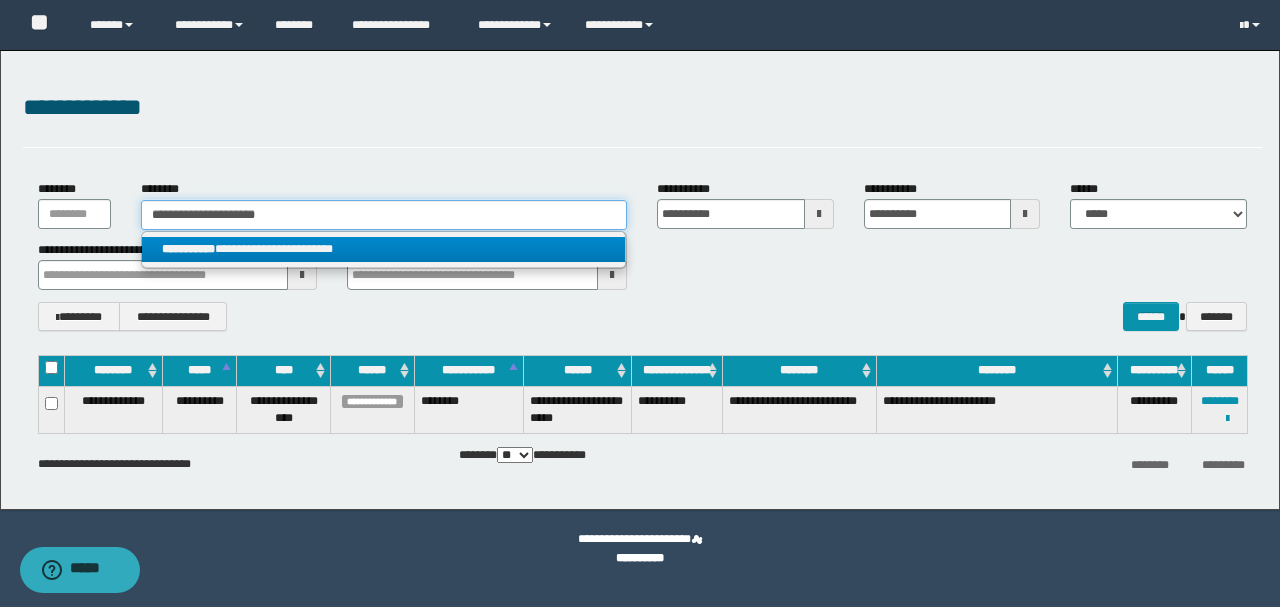 type on "**********" 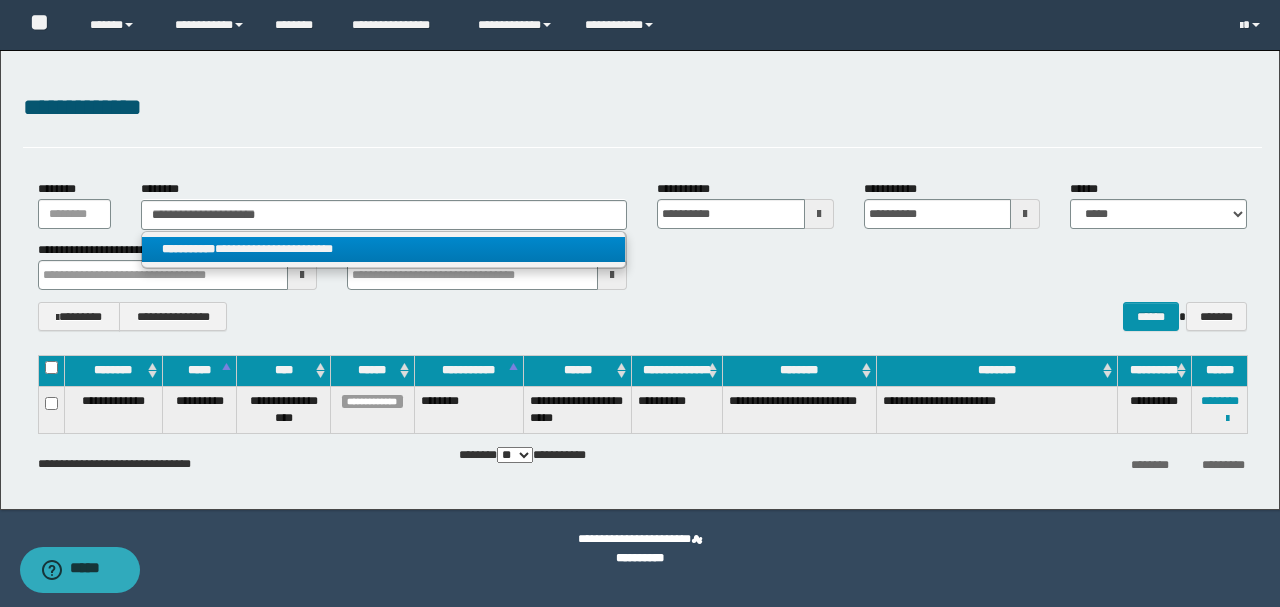 click on "**********" at bounding box center [383, 249] 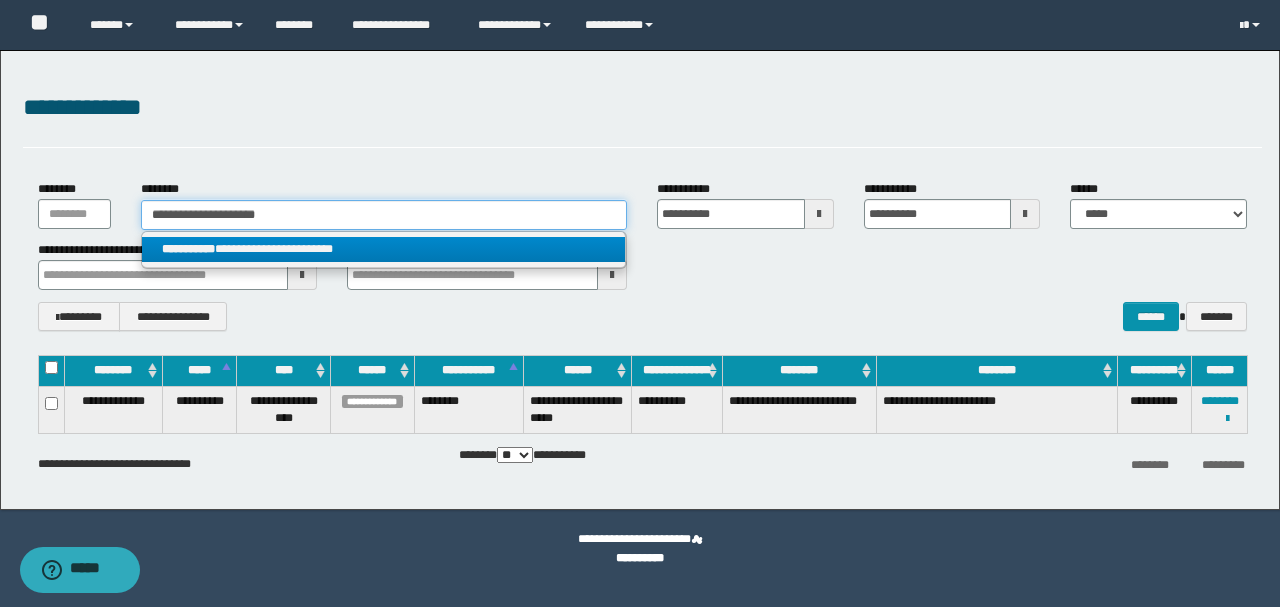 type 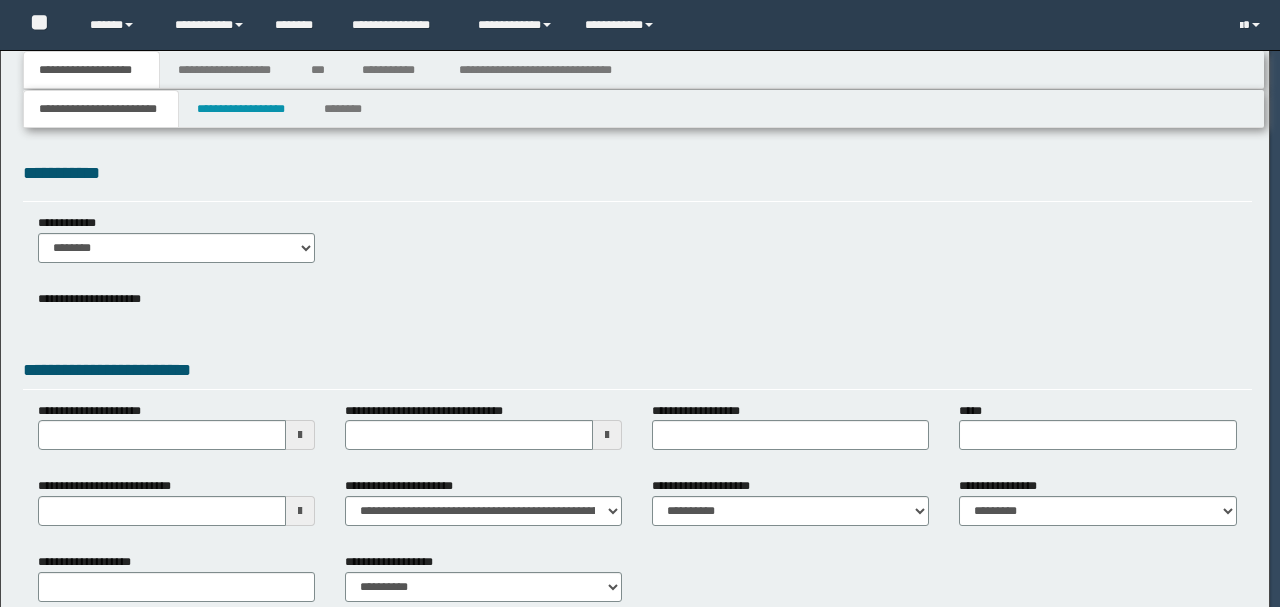 scroll, scrollTop: 0, scrollLeft: 0, axis: both 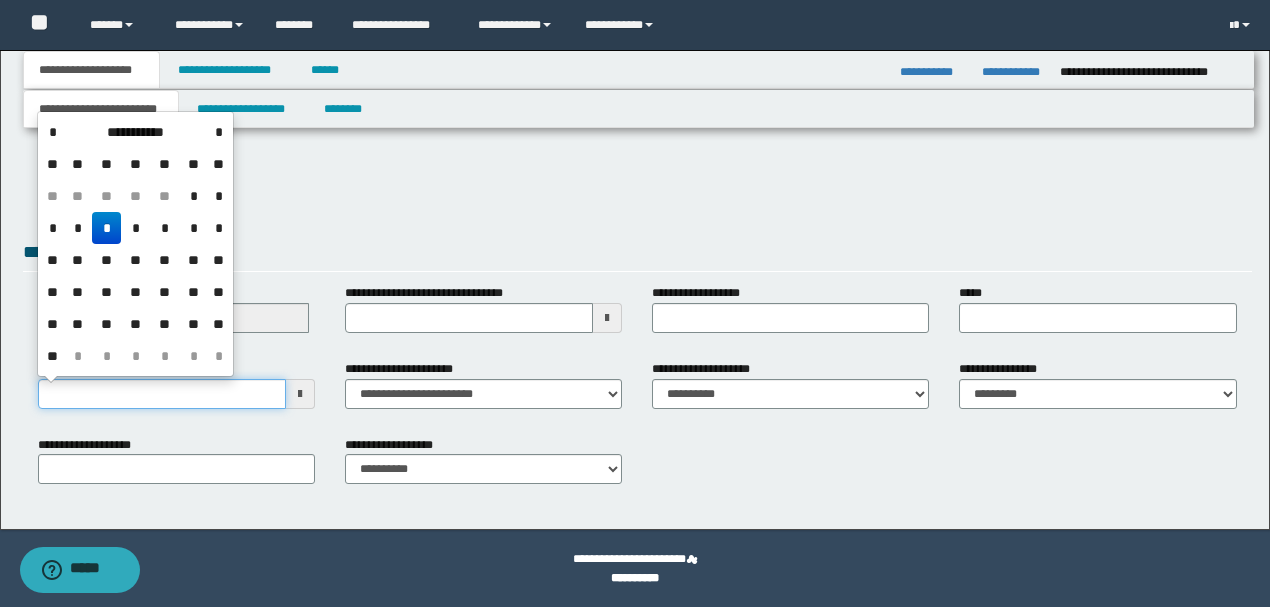 click on "**********" at bounding box center [162, 394] 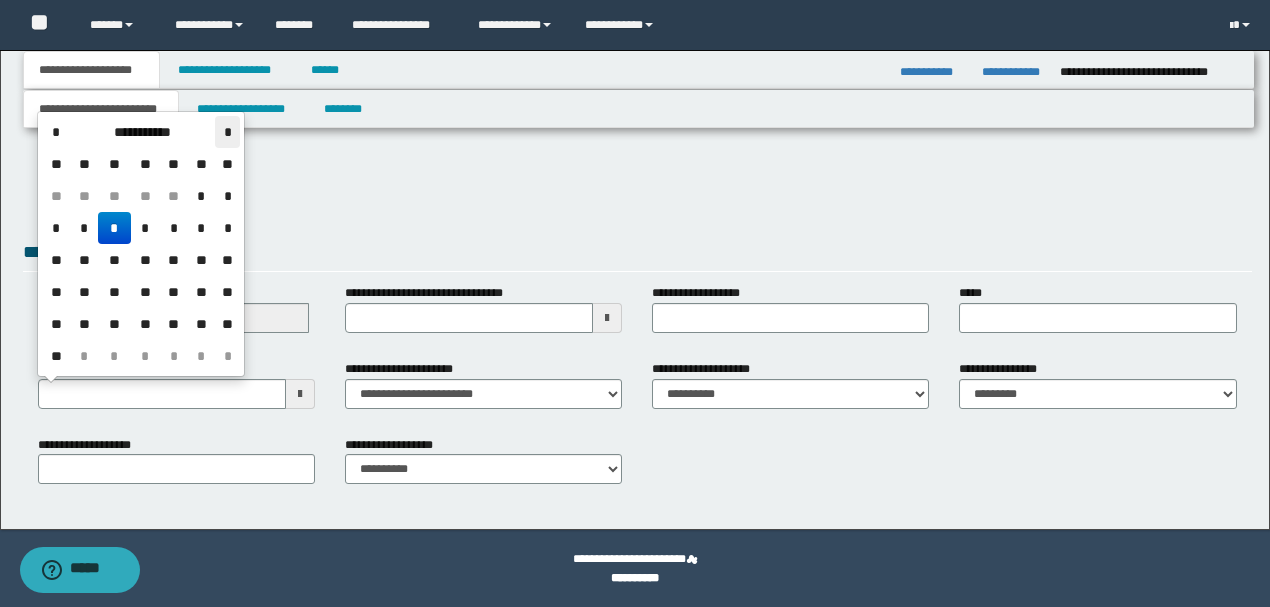click on "*" at bounding box center (227, 132) 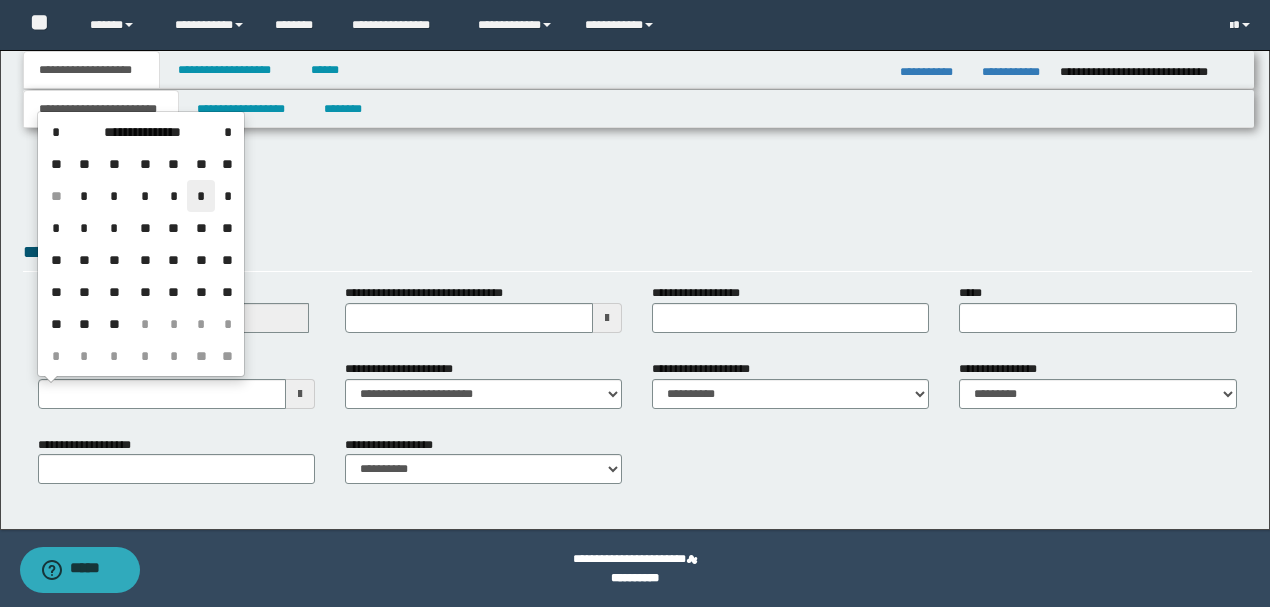 click on "*" at bounding box center (201, 196) 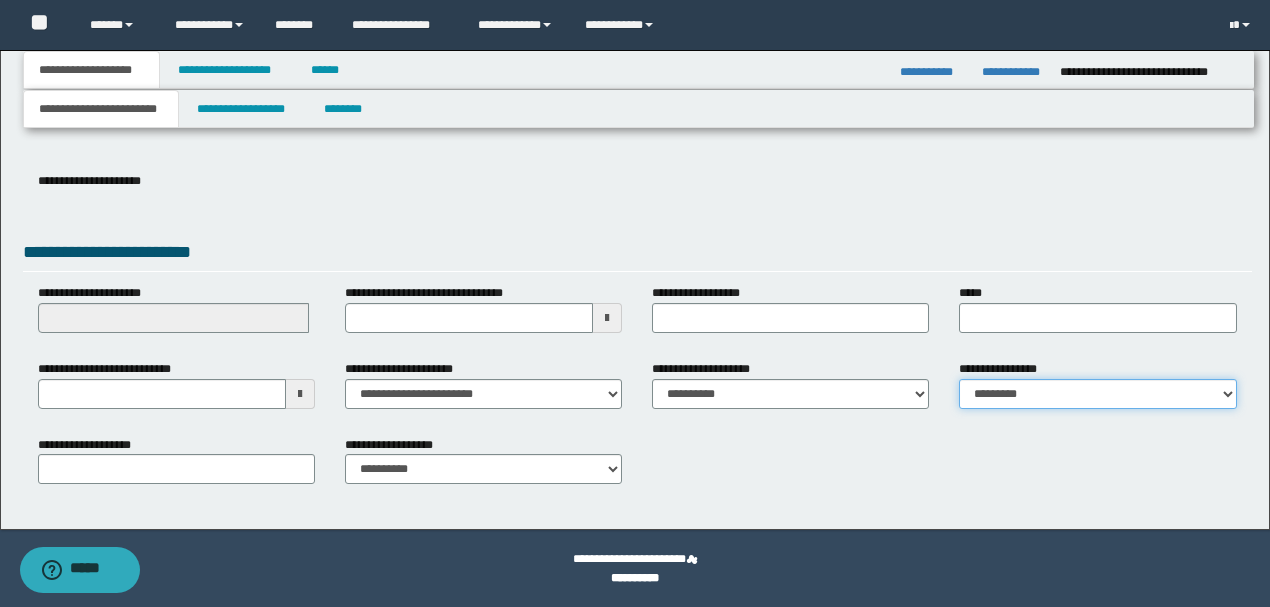 click on "**********" at bounding box center (1097, 394) 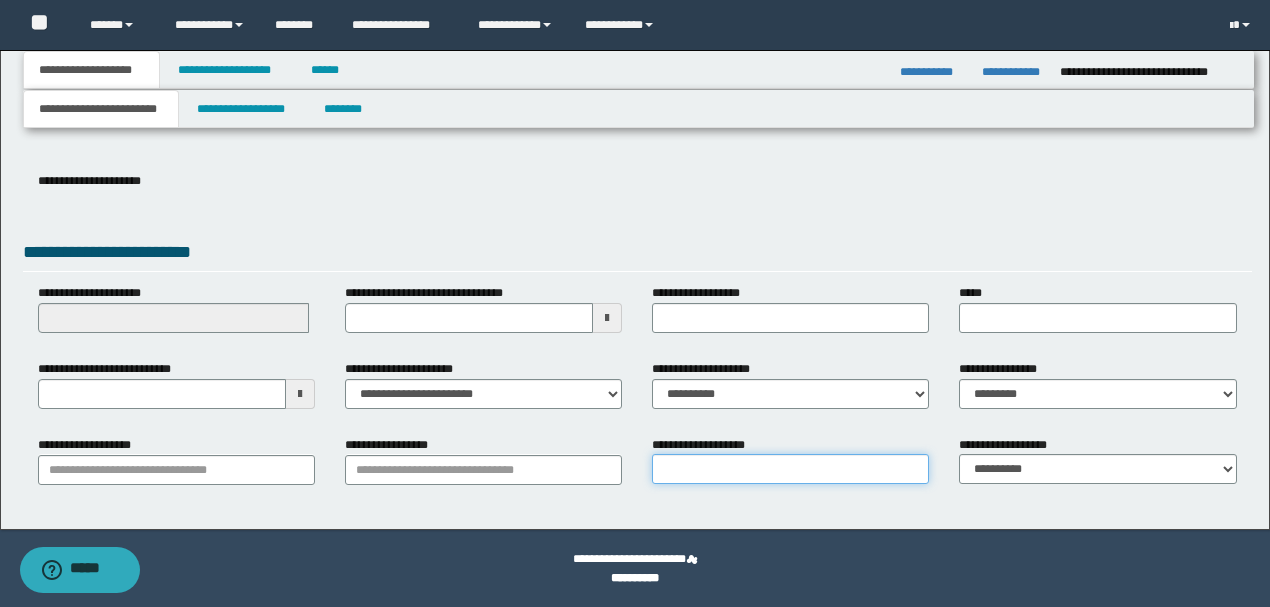 click on "**********" at bounding box center [790, 469] 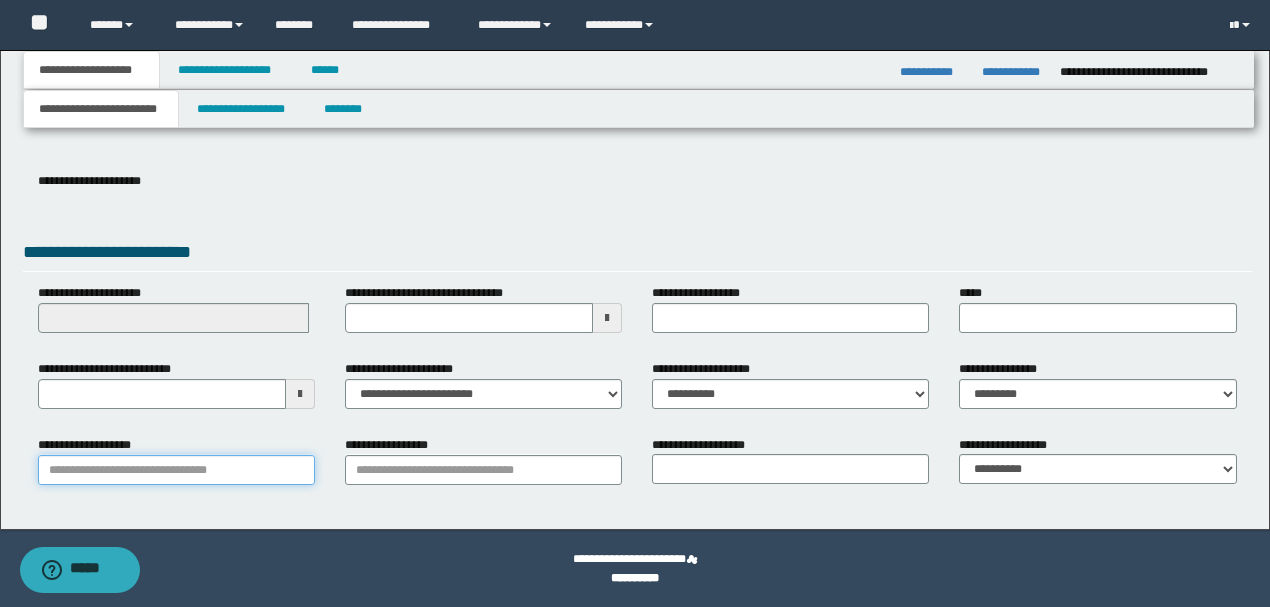 click on "**********" at bounding box center [176, 470] 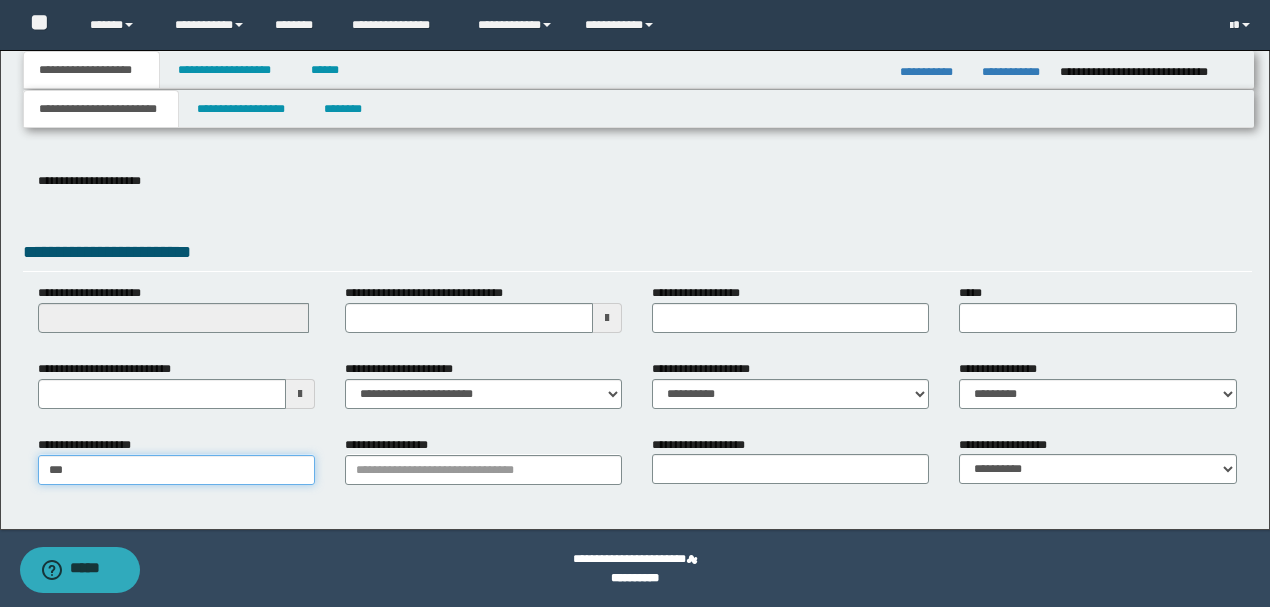 type on "****" 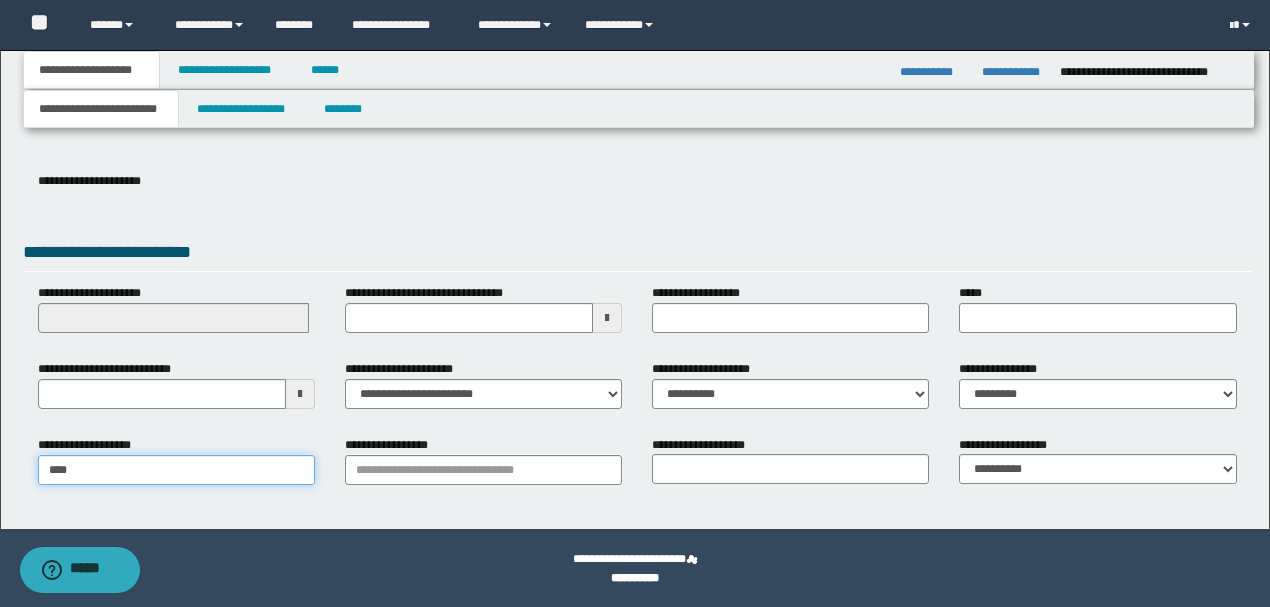 type on "**********" 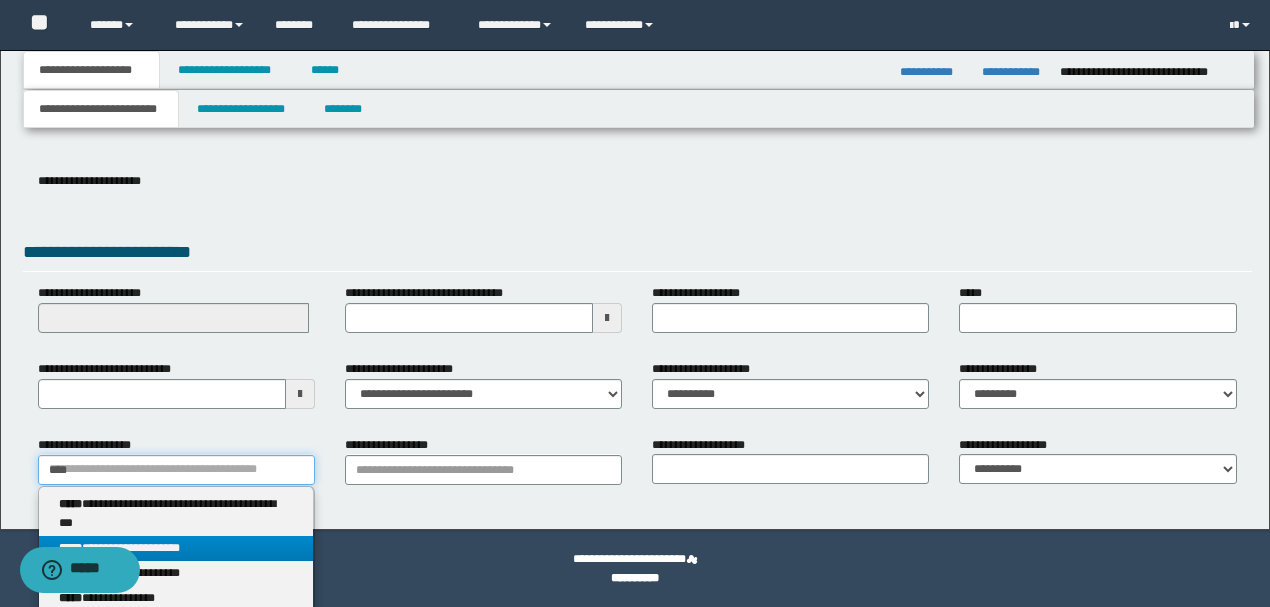 type on "****" 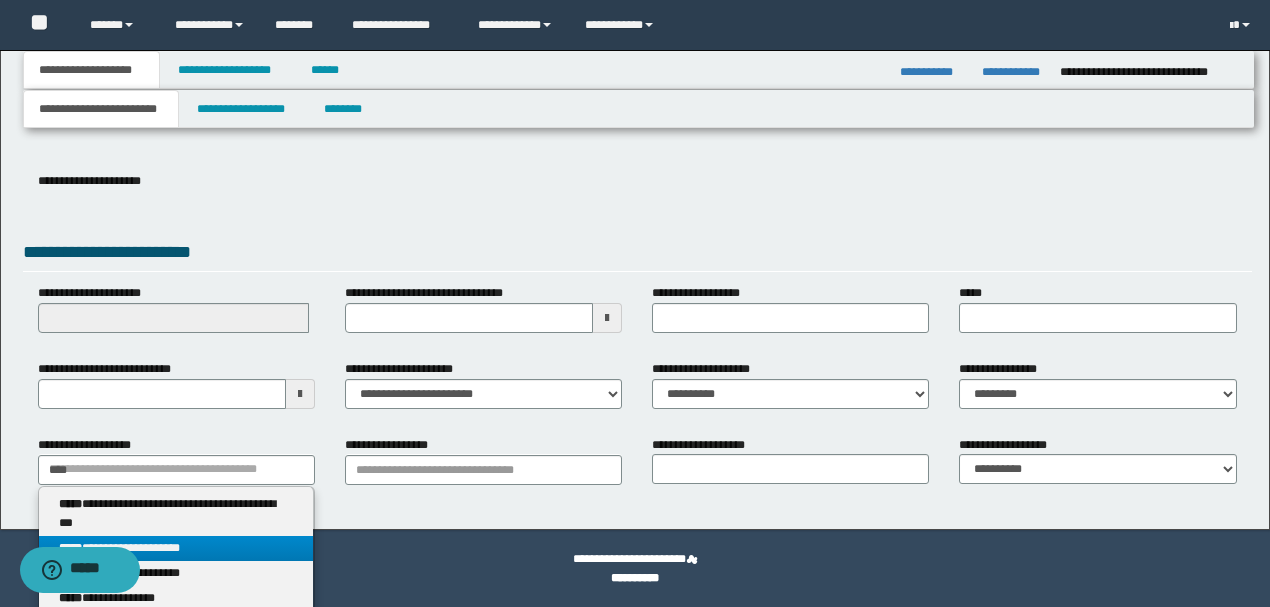click on "**********" at bounding box center (176, 548) 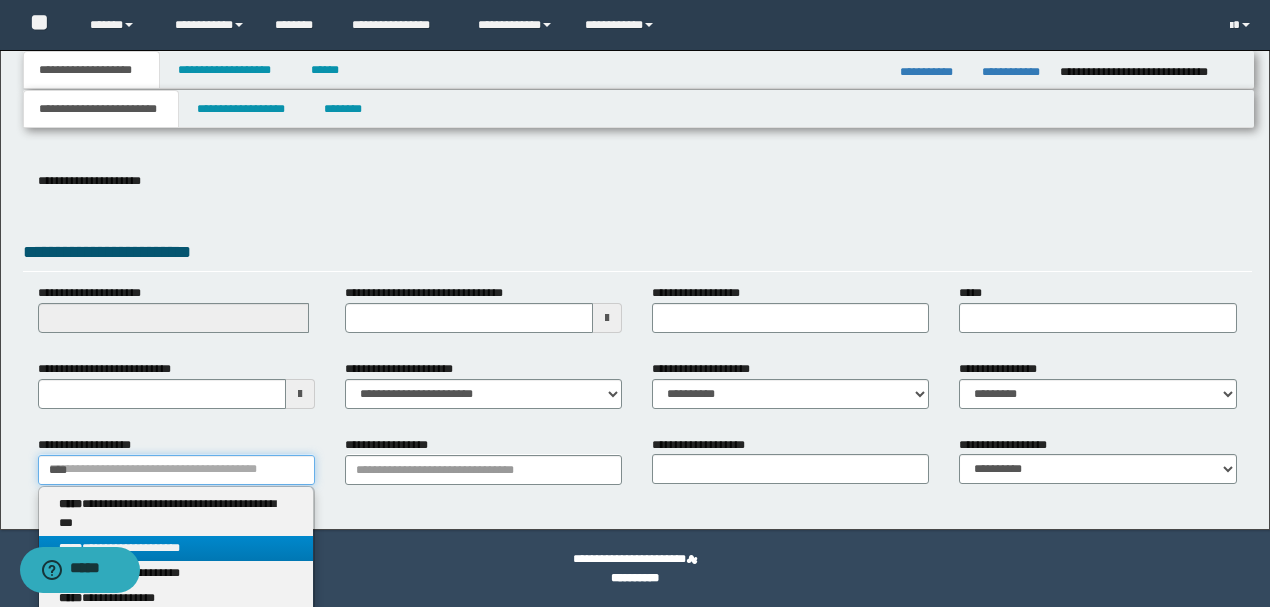 type 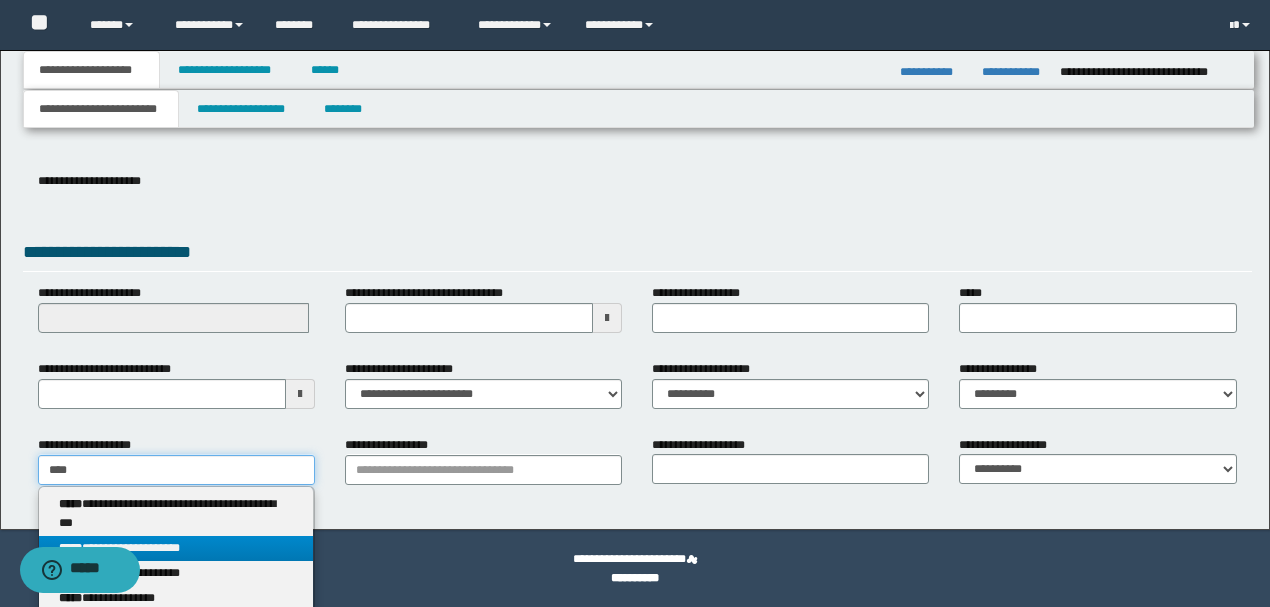 type on "********" 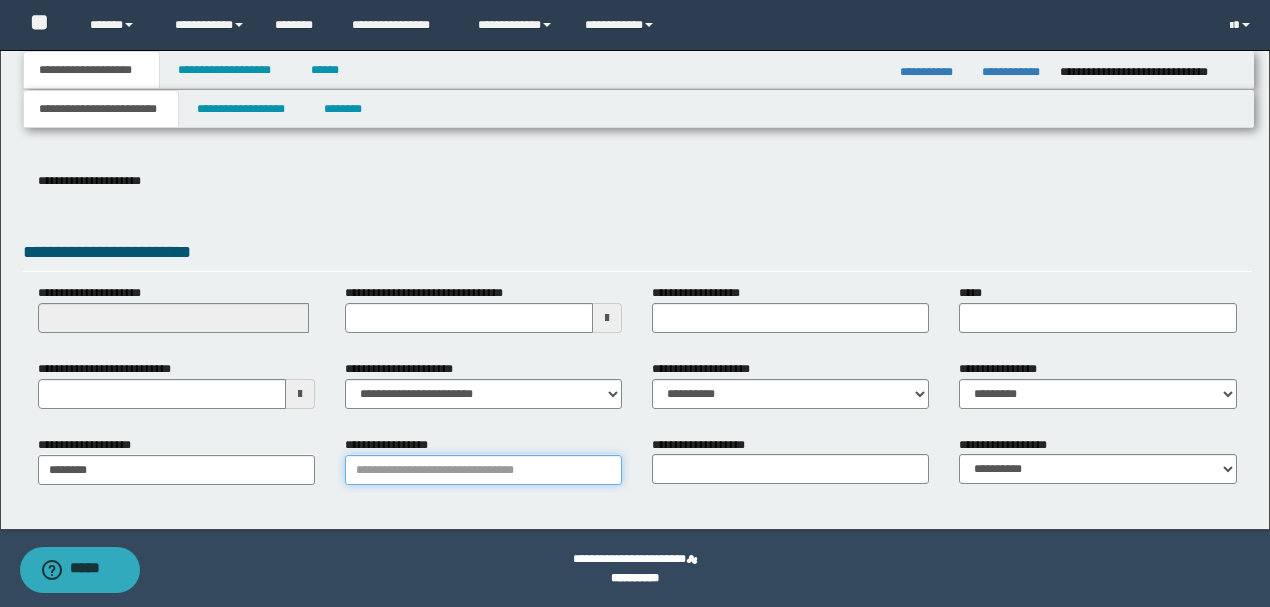 click on "**********" at bounding box center [483, 470] 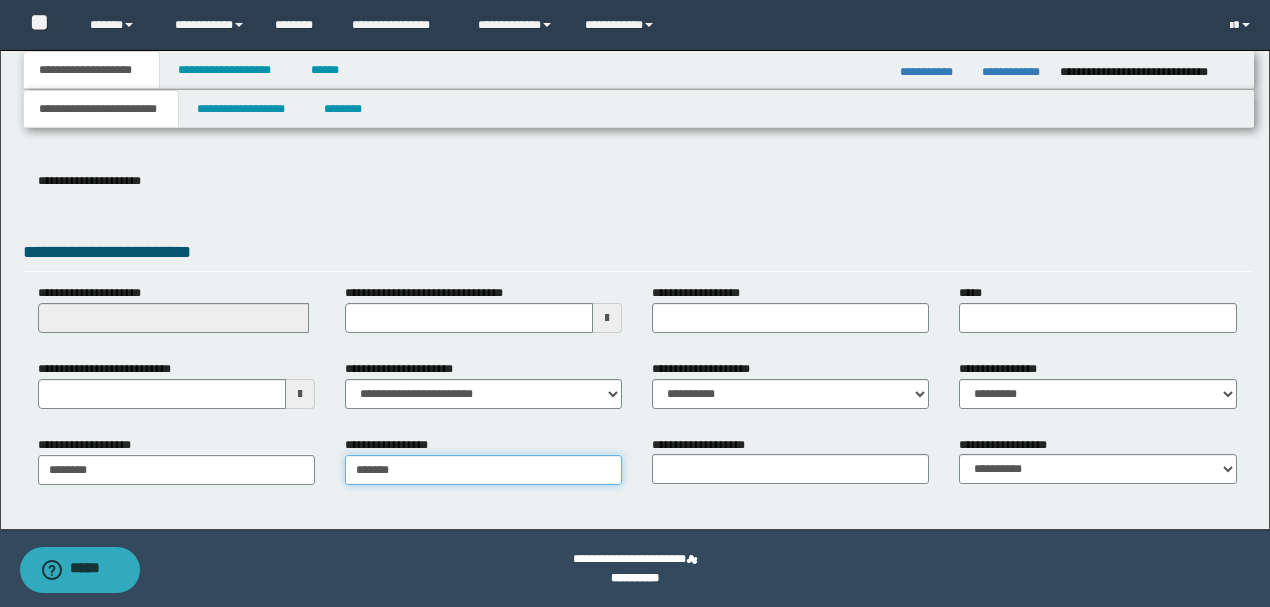 type on "********" 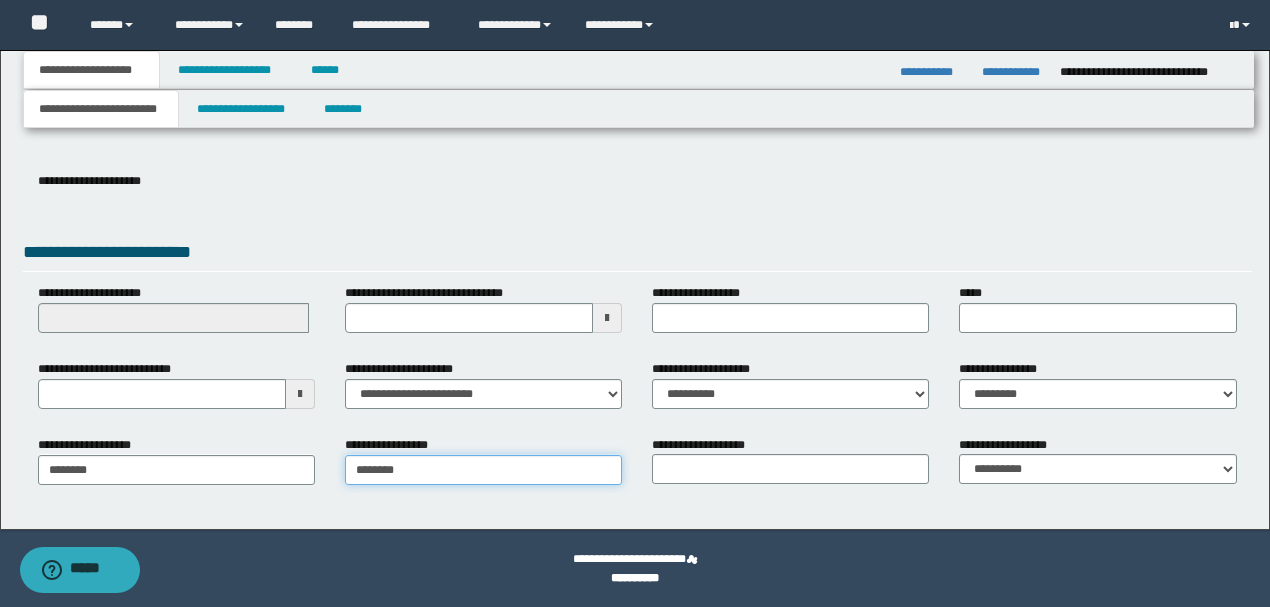 type on "********" 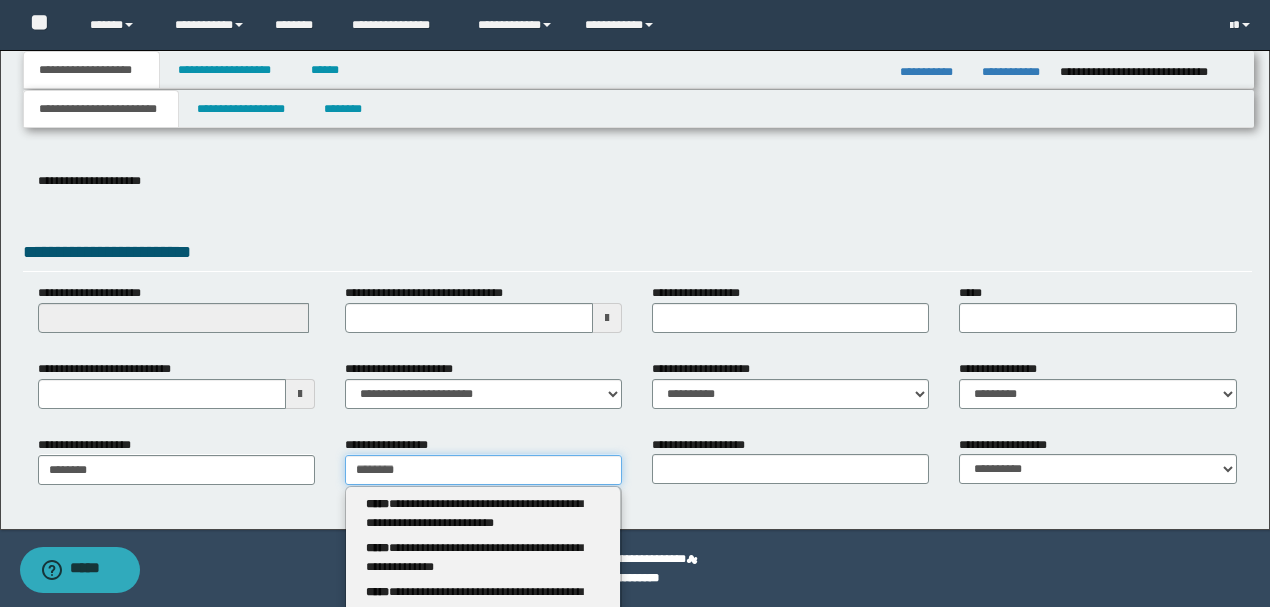 type 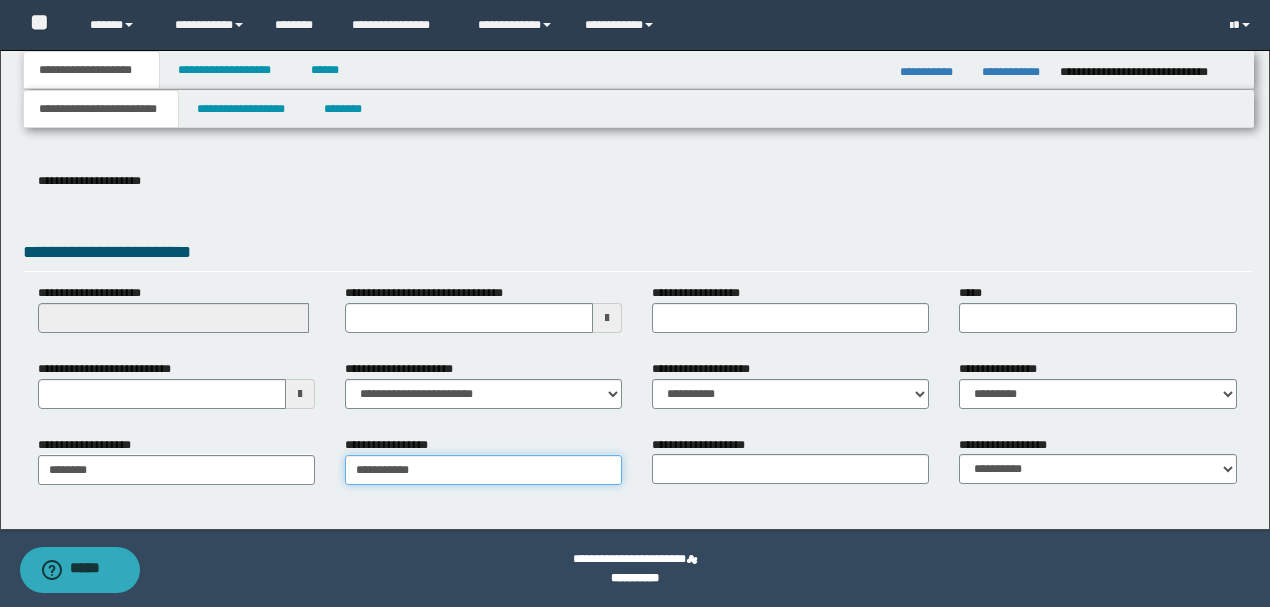 type on "**********" 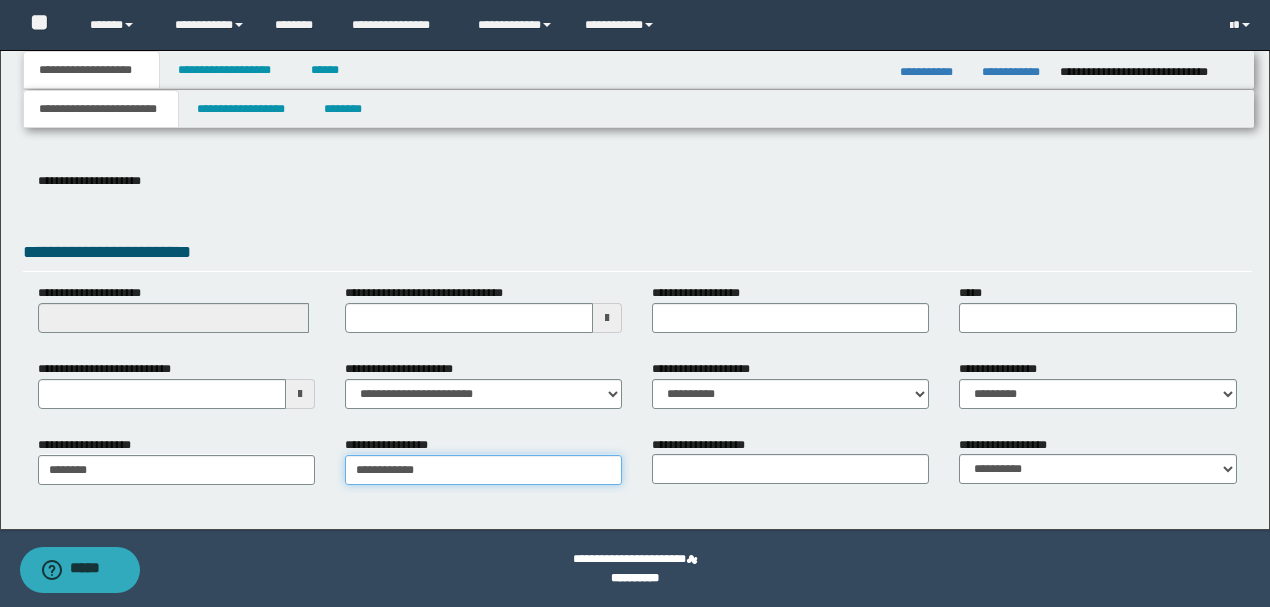 type on "**********" 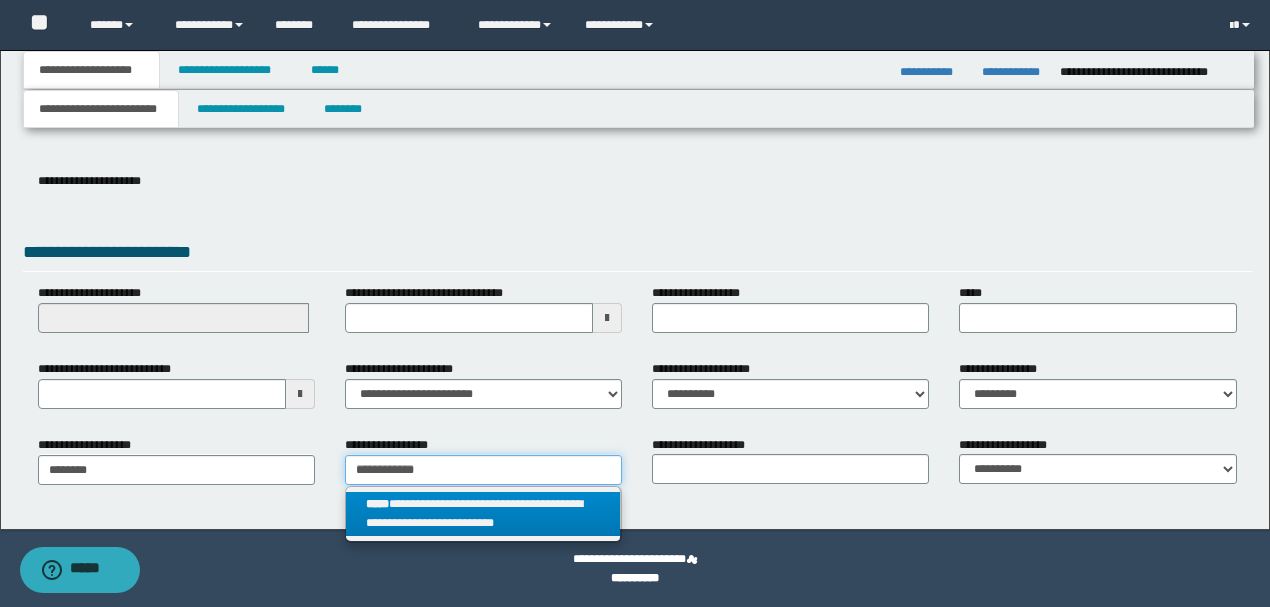 type on "**********" 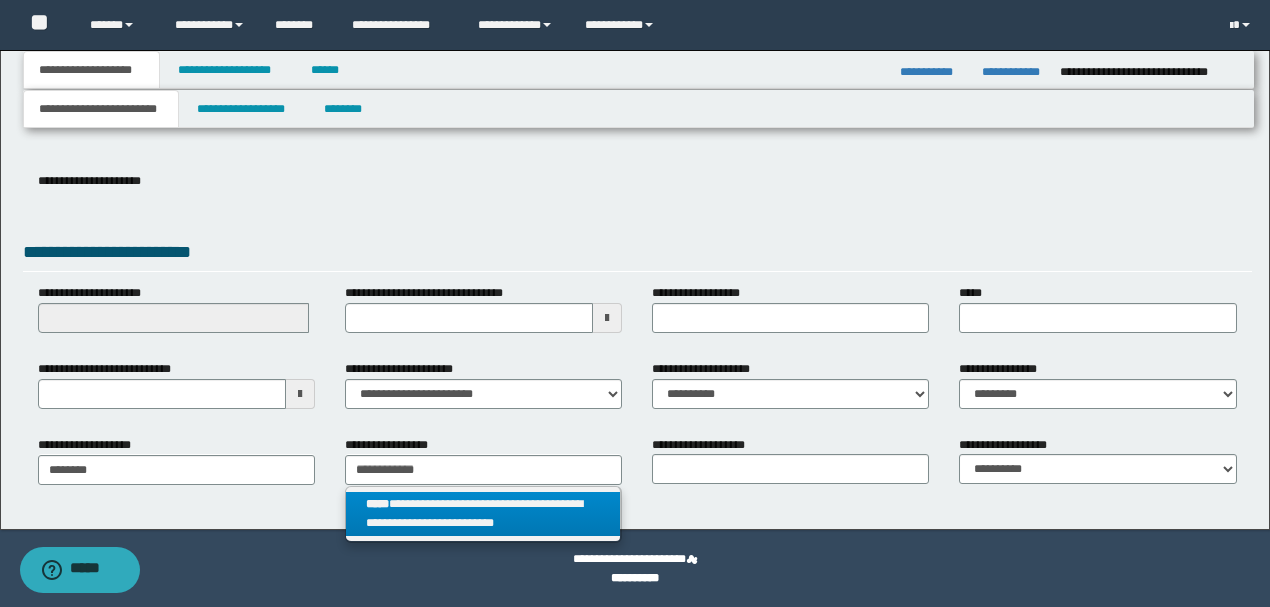 click on "**********" at bounding box center [483, 514] 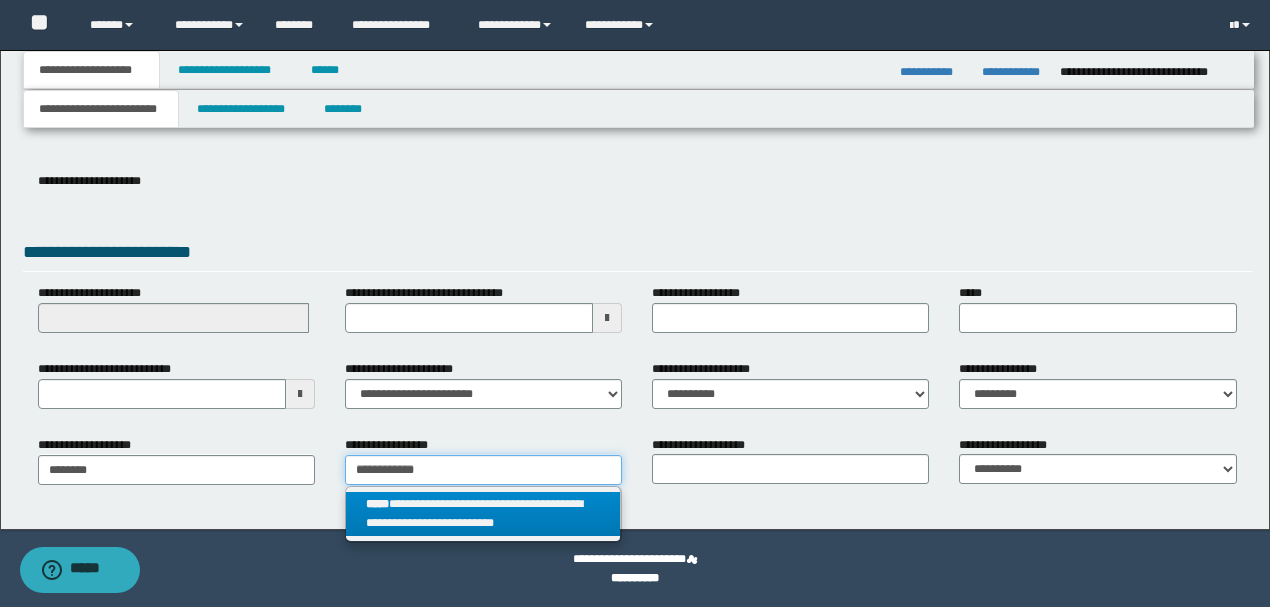 type 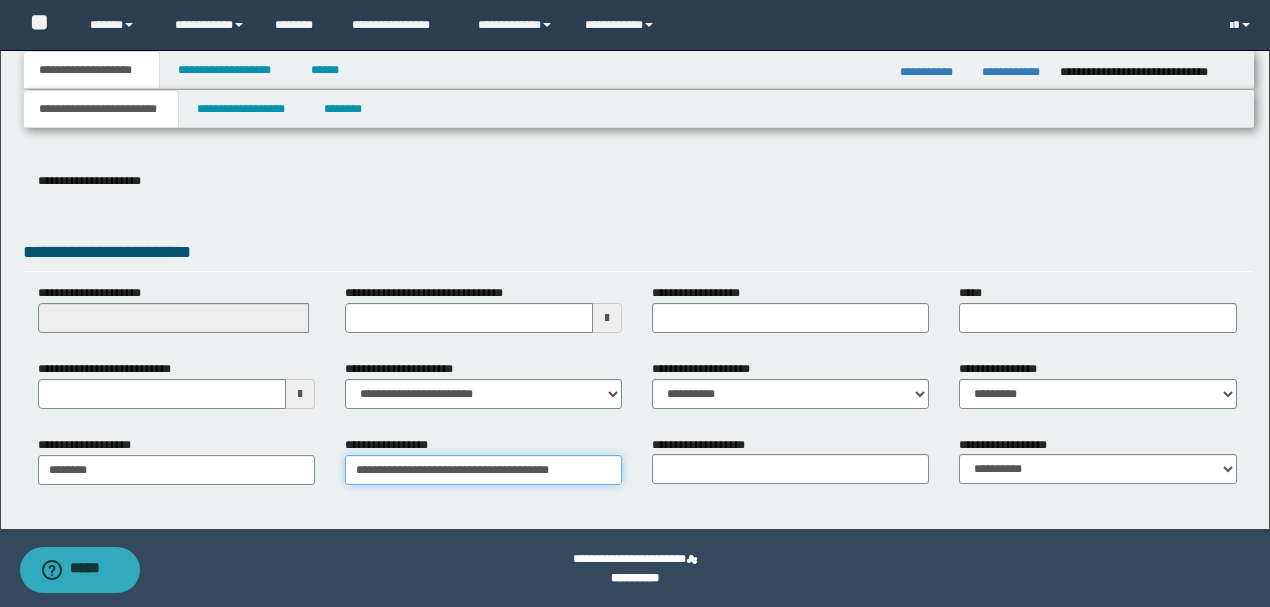 type on "**********" 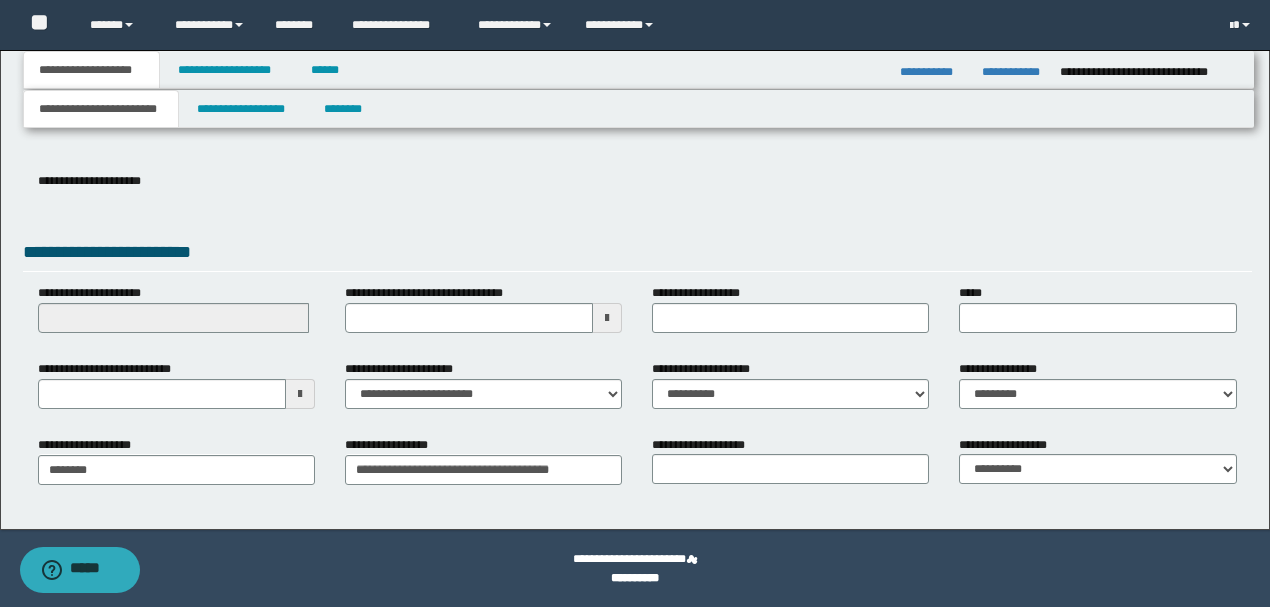 click on "**********" at bounding box center (635, 143) 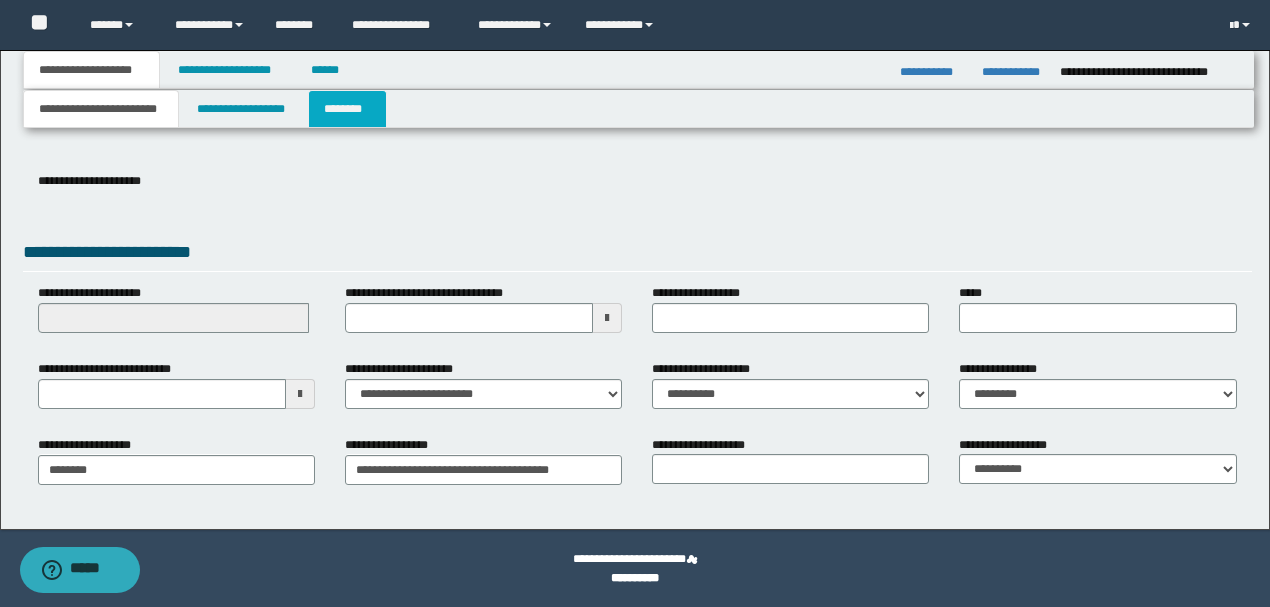 click on "********" at bounding box center (347, 109) 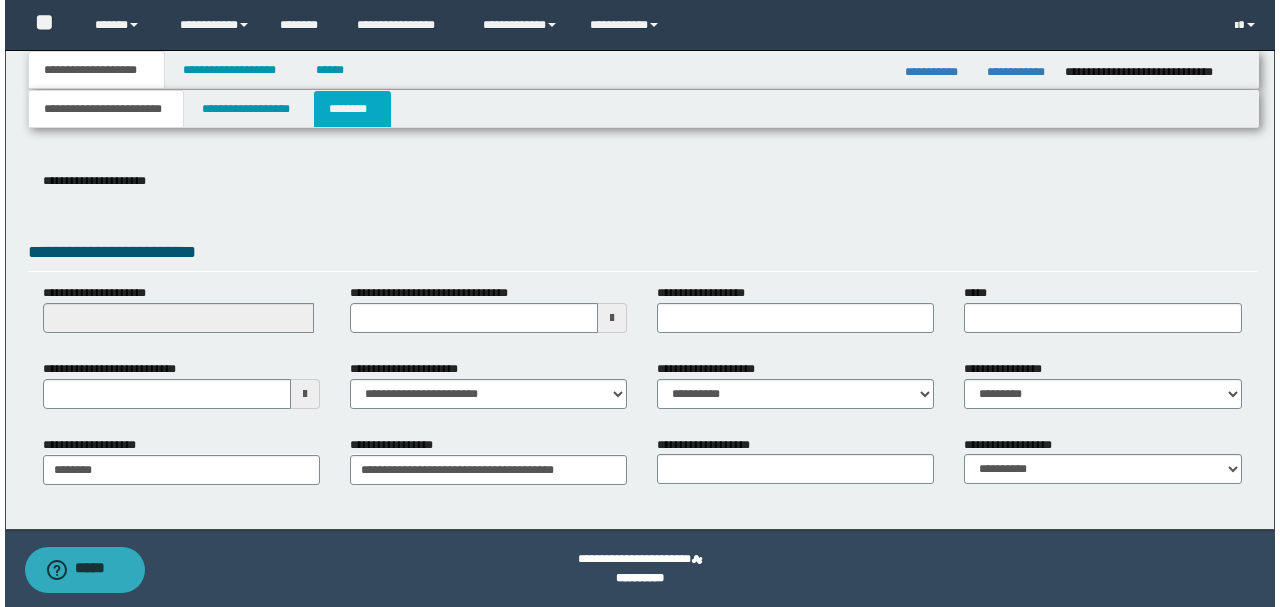 scroll, scrollTop: 0, scrollLeft: 0, axis: both 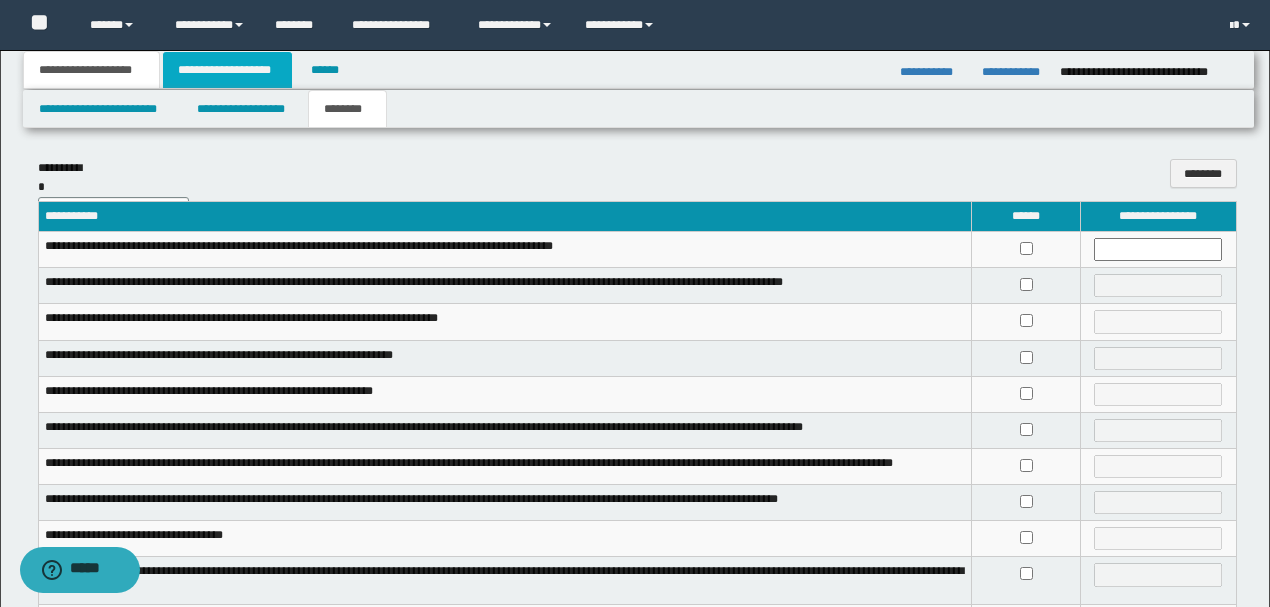 click on "**********" at bounding box center (227, 70) 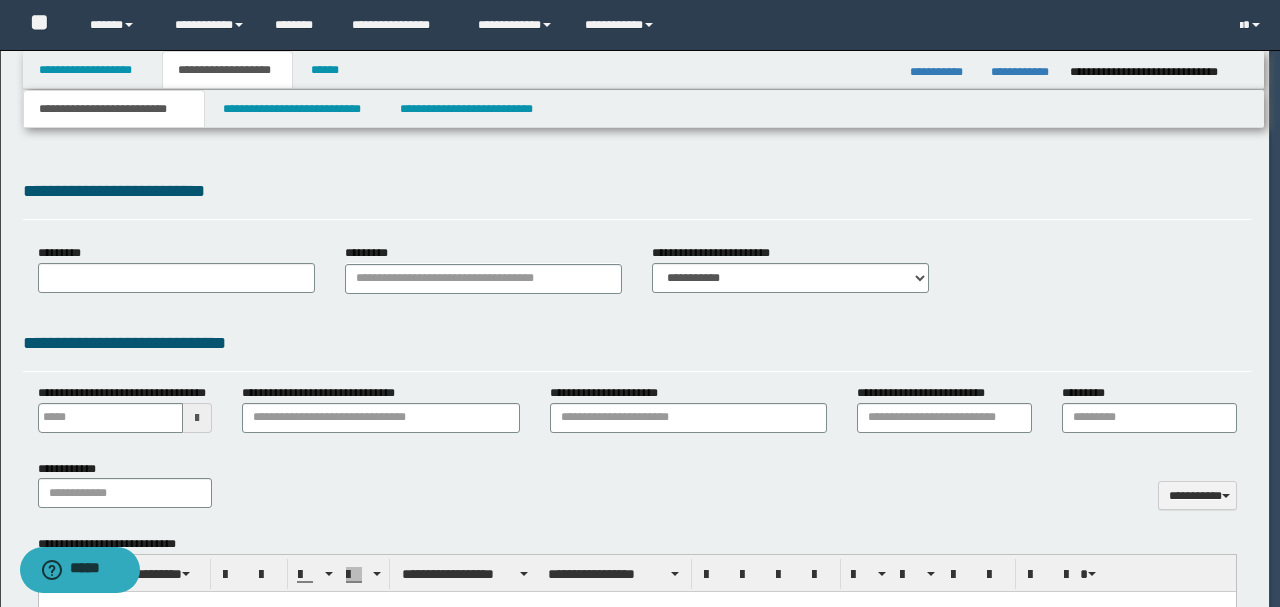 type 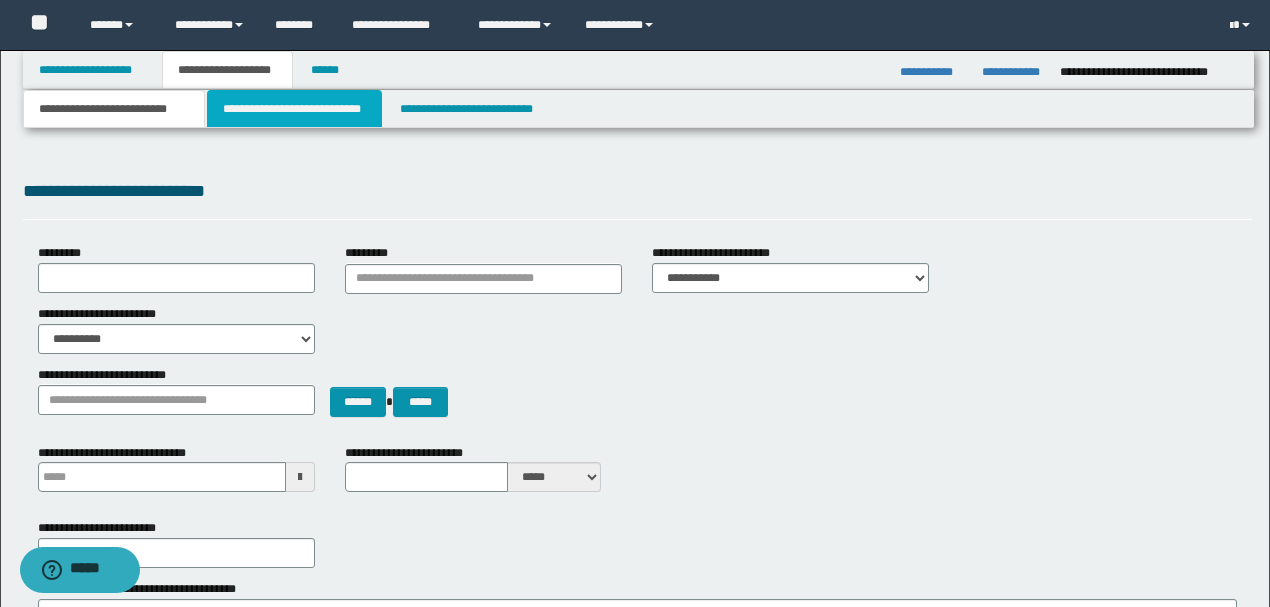 click on "**********" at bounding box center (294, 109) 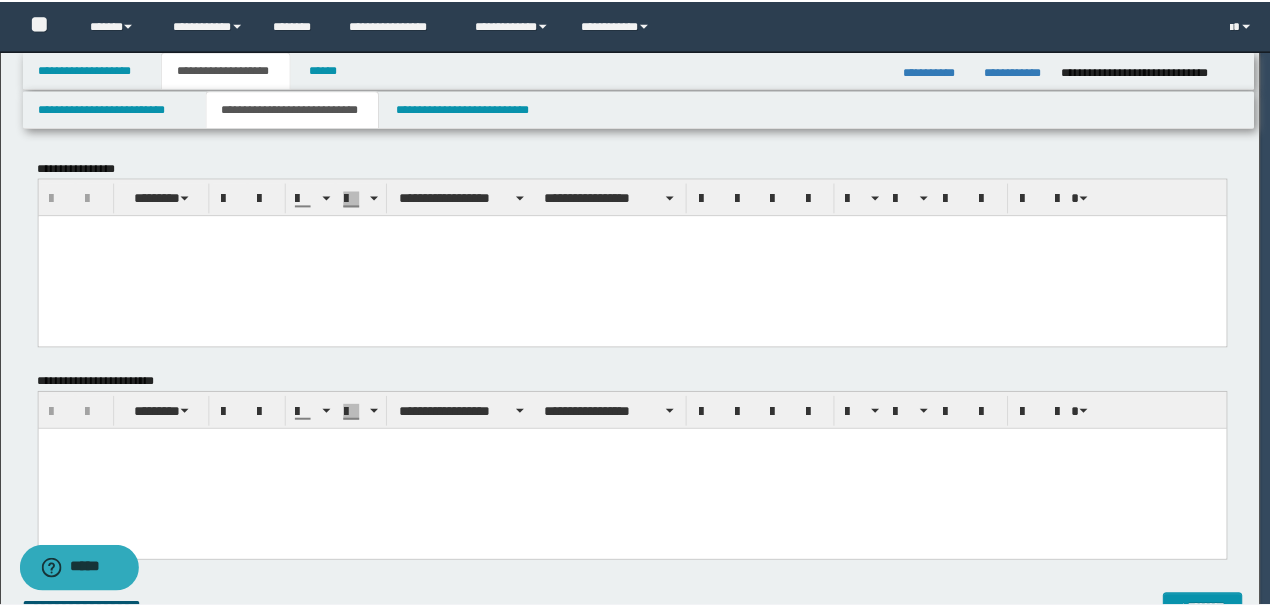 scroll, scrollTop: 0, scrollLeft: 0, axis: both 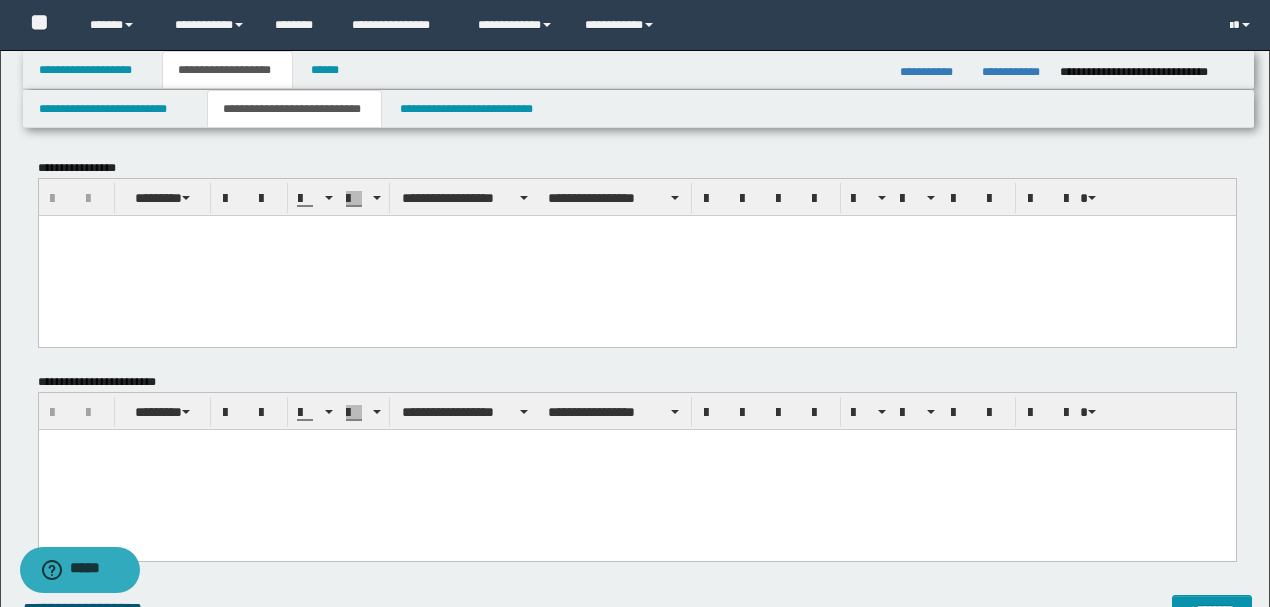 click at bounding box center (636, 230) 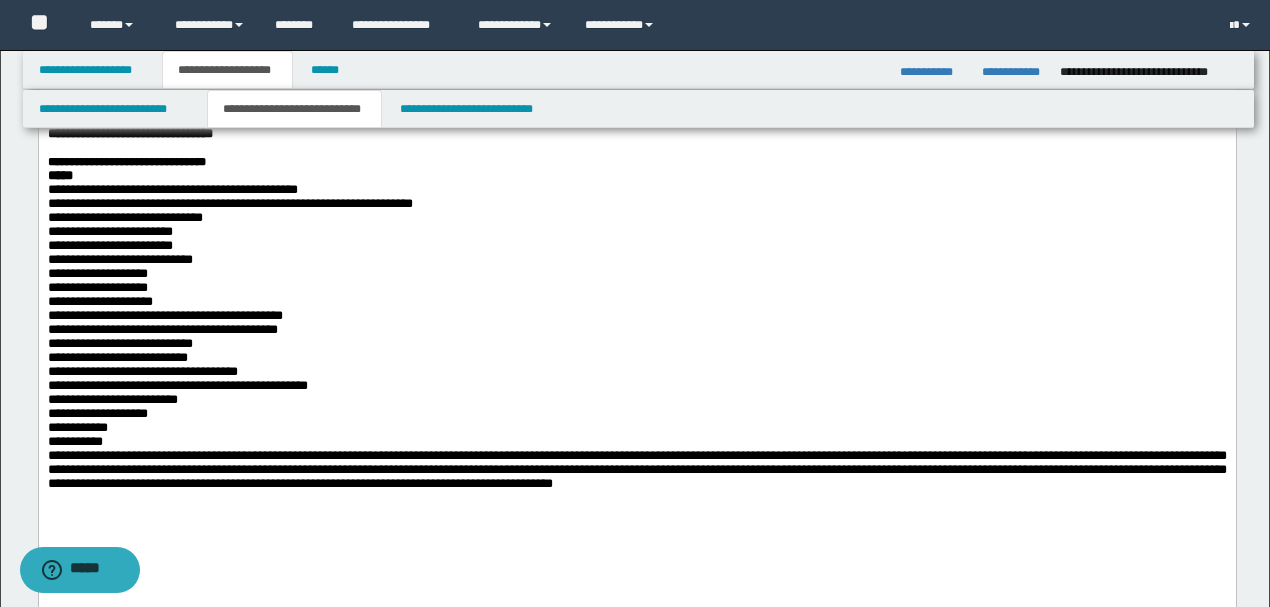scroll, scrollTop: 1200, scrollLeft: 0, axis: vertical 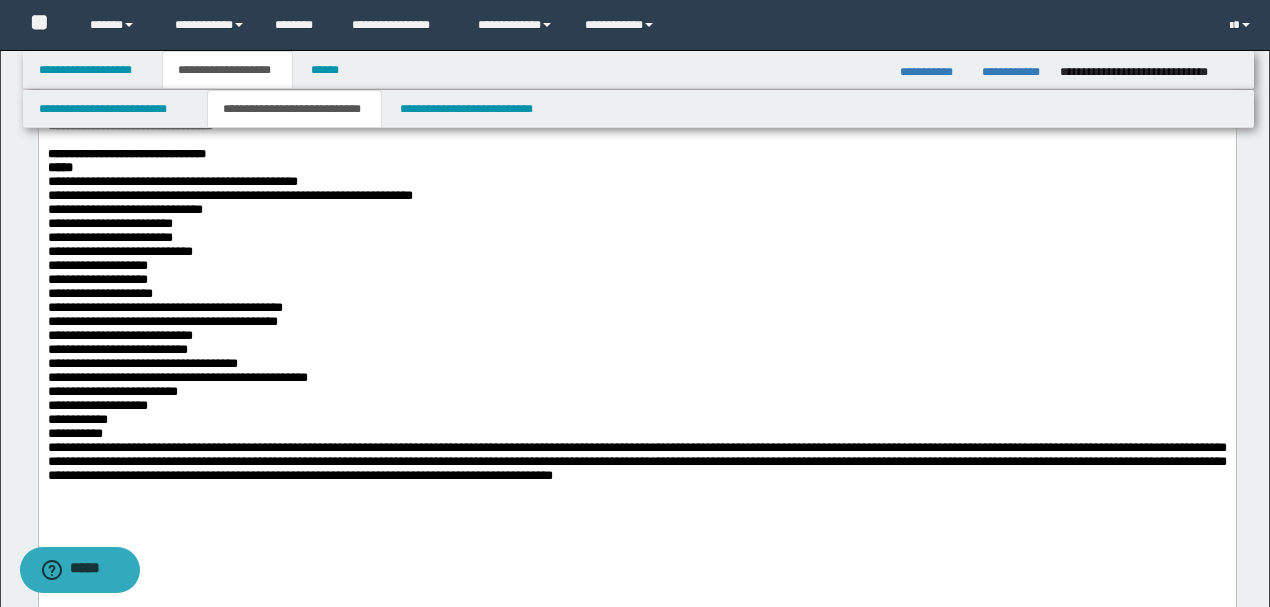 click on "**********" at bounding box center [636, 154] 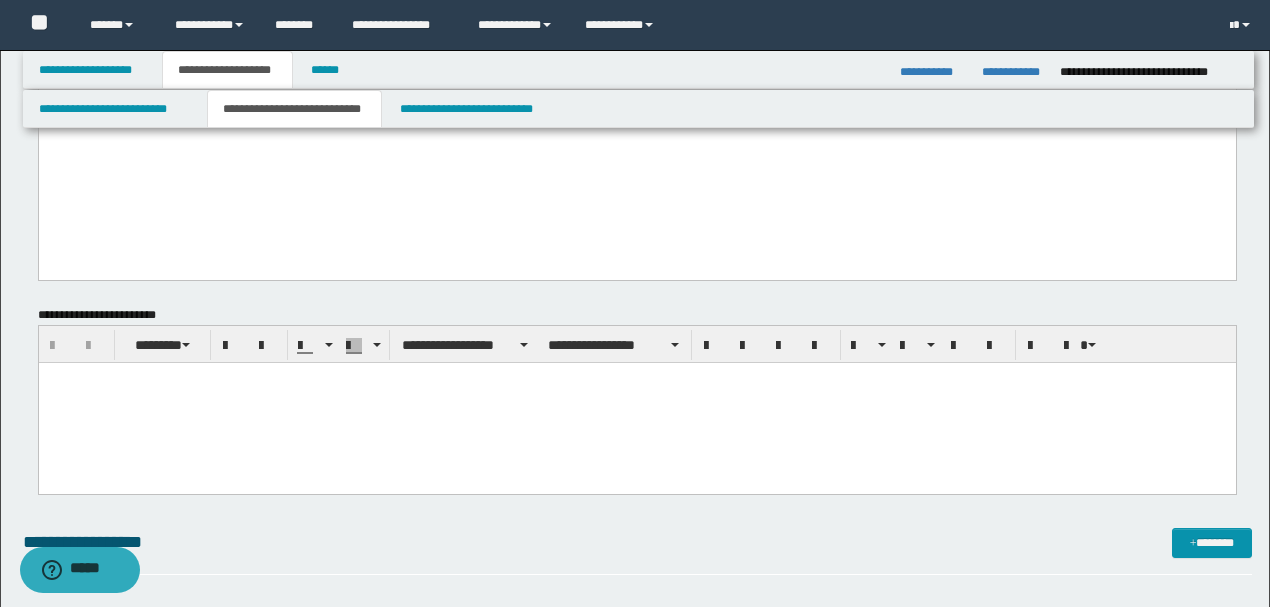 scroll, scrollTop: 1800, scrollLeft: 0, axis: vertical 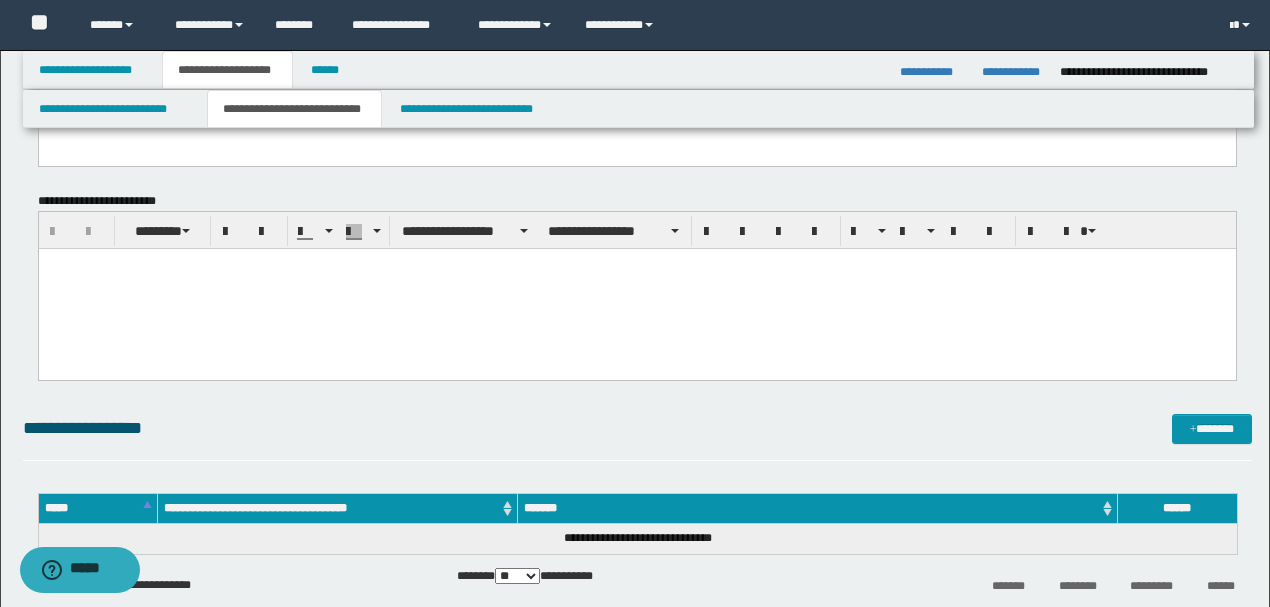 click at bounding box center (636, 289) 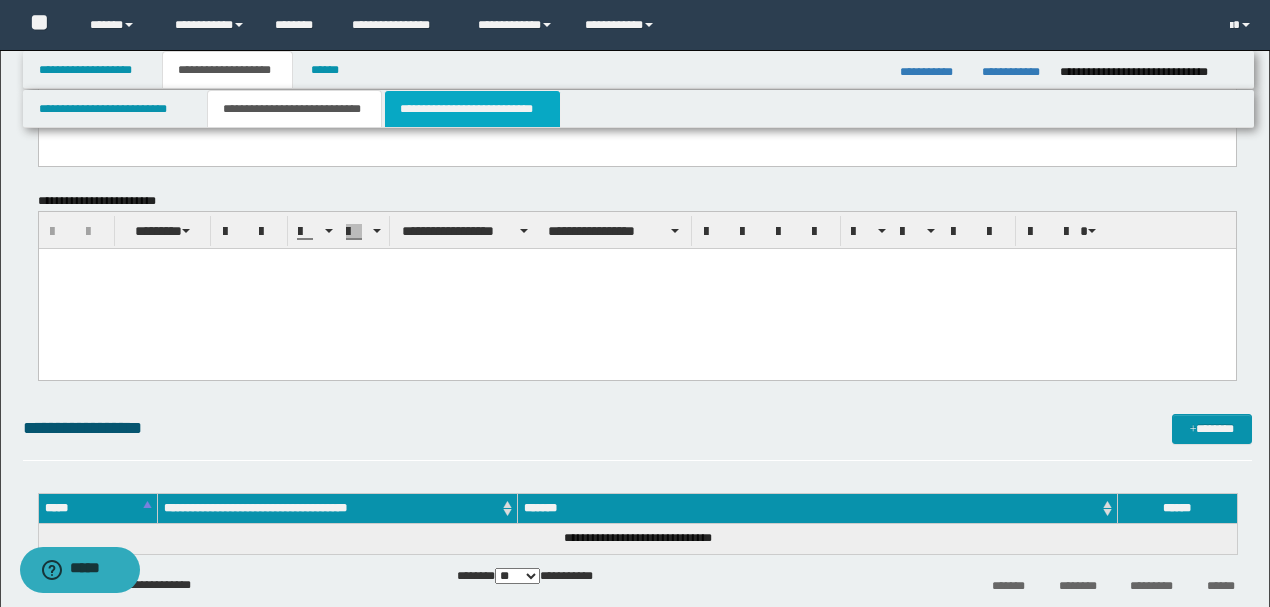 click on "**********" at bounding box center (472, 109) 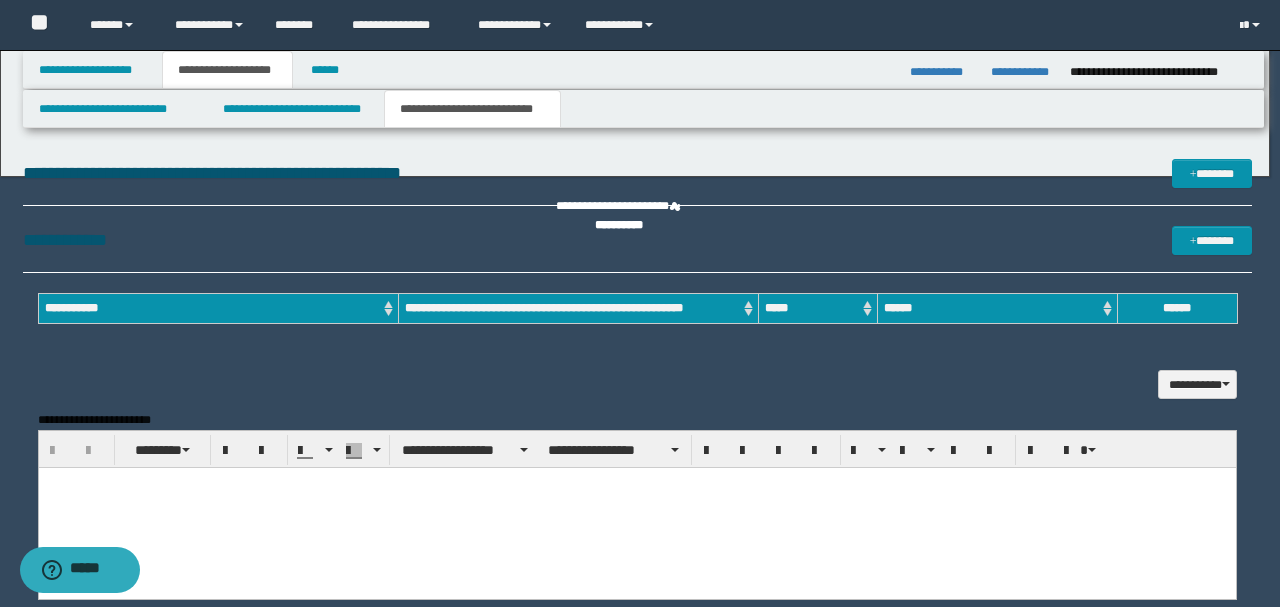 scroll, scrollTop: 0, scrollLeft: 0, axis: both 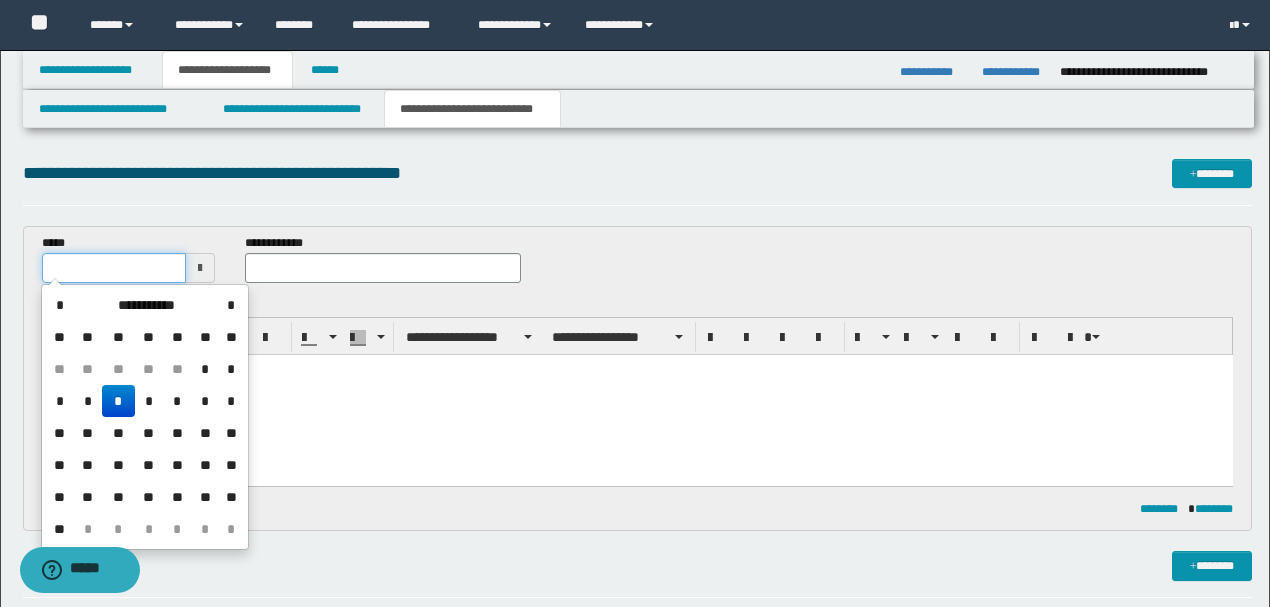 click at bounding box center [114, 268] 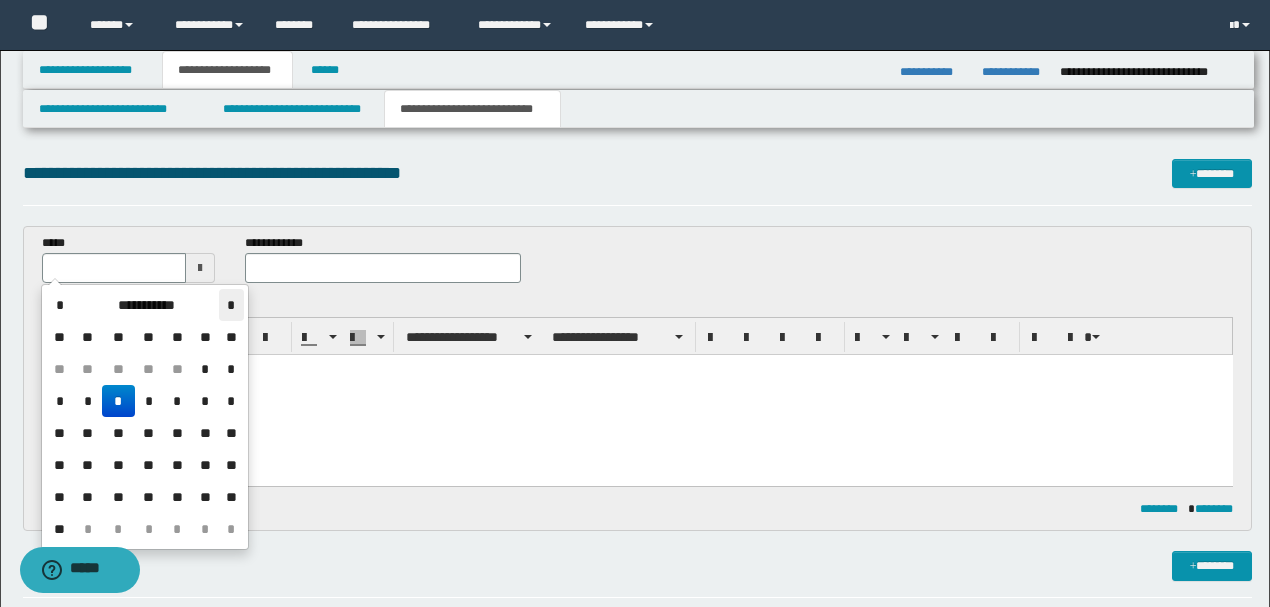 click on "*" at bounding box center [231, 305] 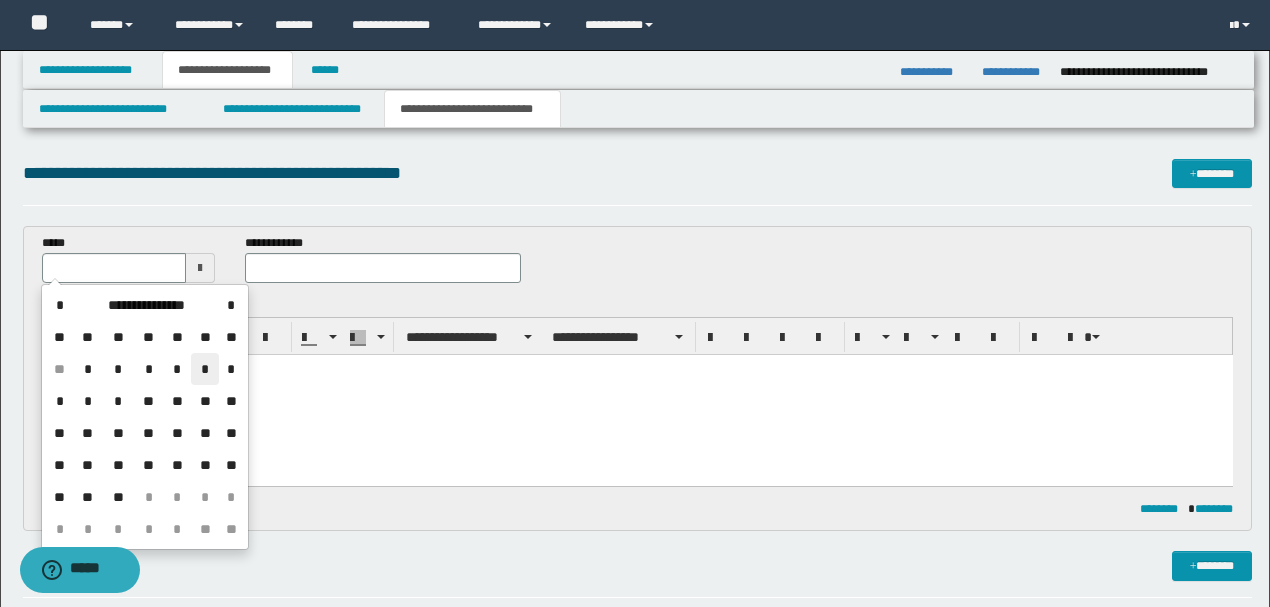 click on "*" at bounding box center (205, 369) 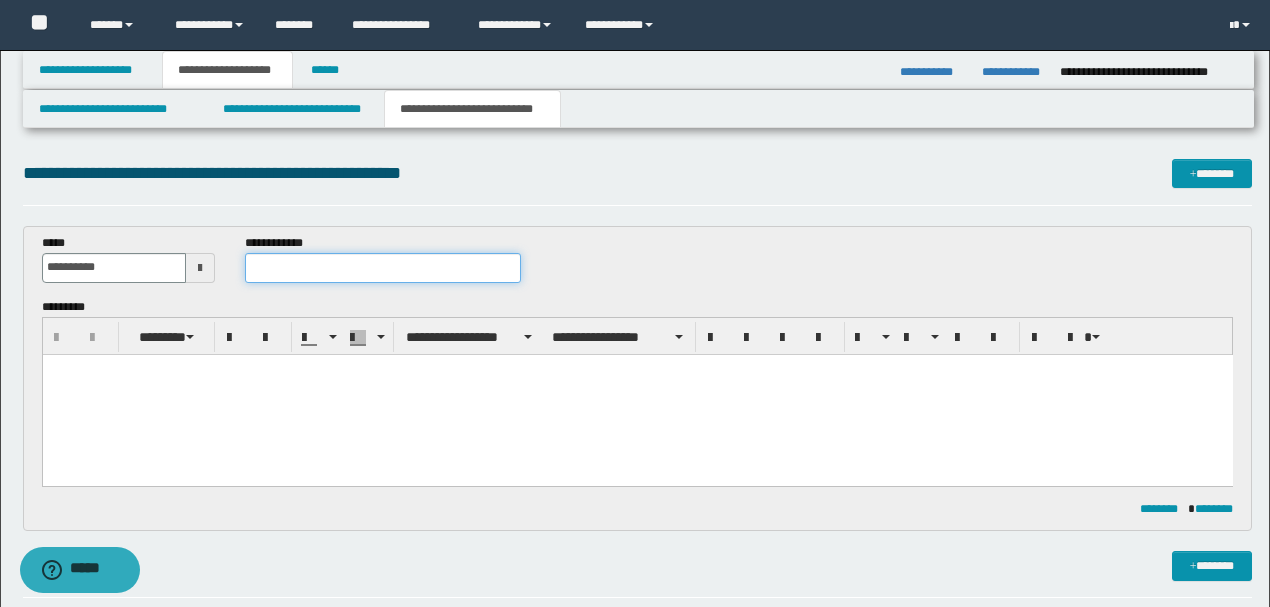 click at bounding box center (382, 268) 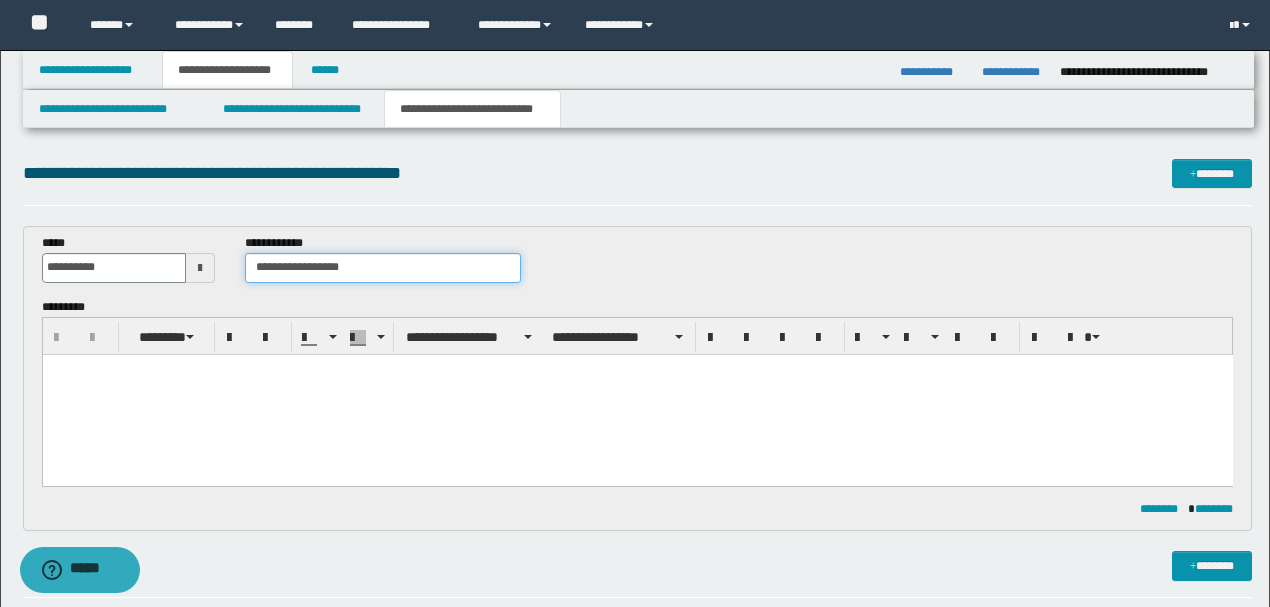 click on "**********" at bounding box center [382, 268] 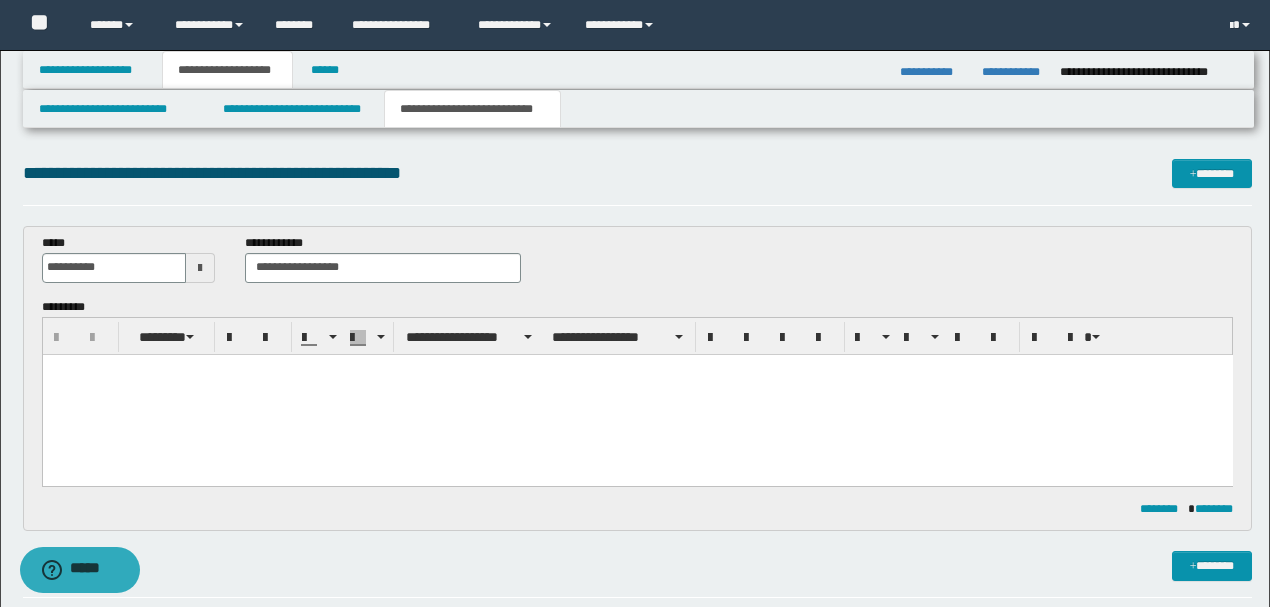 click at bounding box center (637, 369) 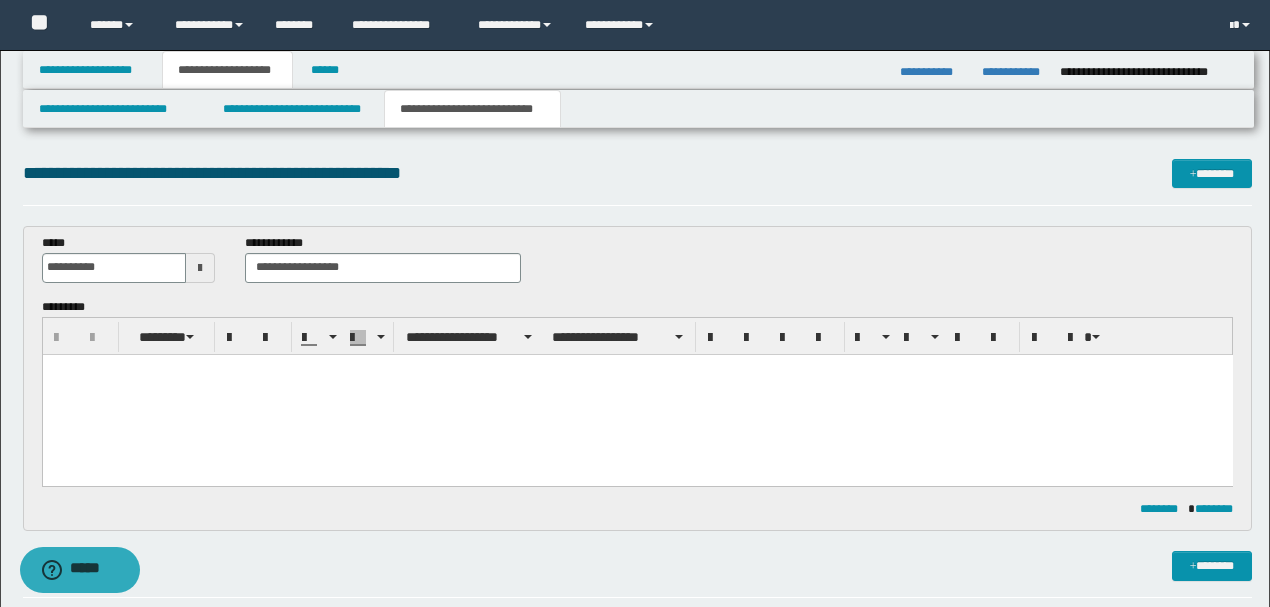click at bounding box center (637, 369) 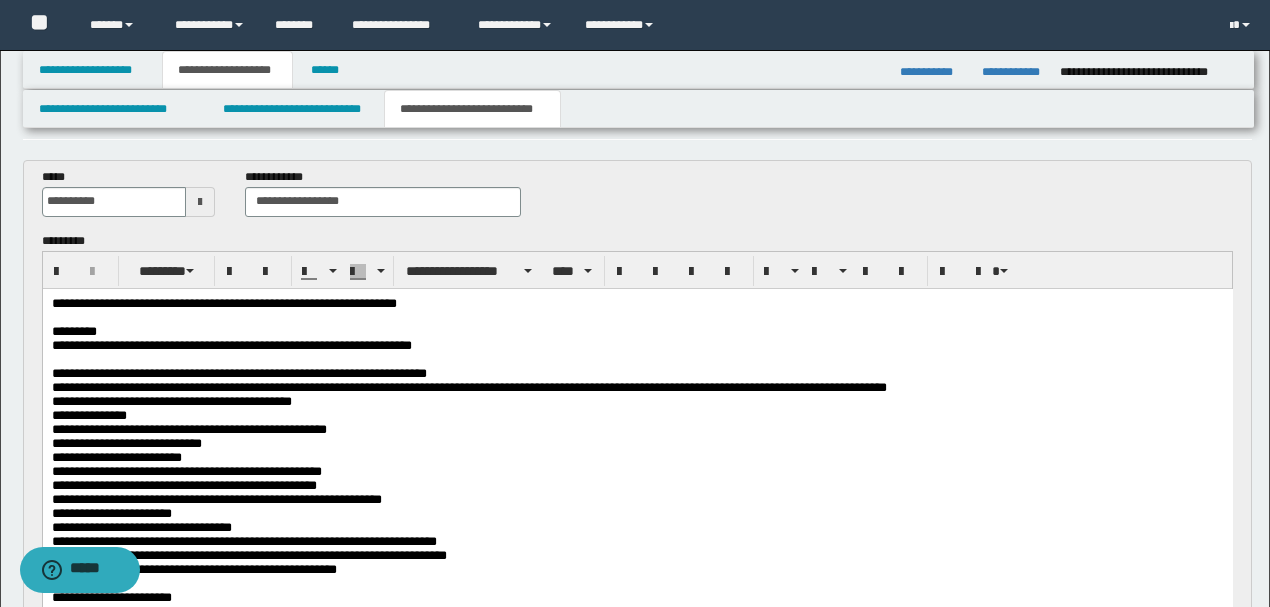 scroll, scrollTop: 0, scrollLeft: 0, axis: both 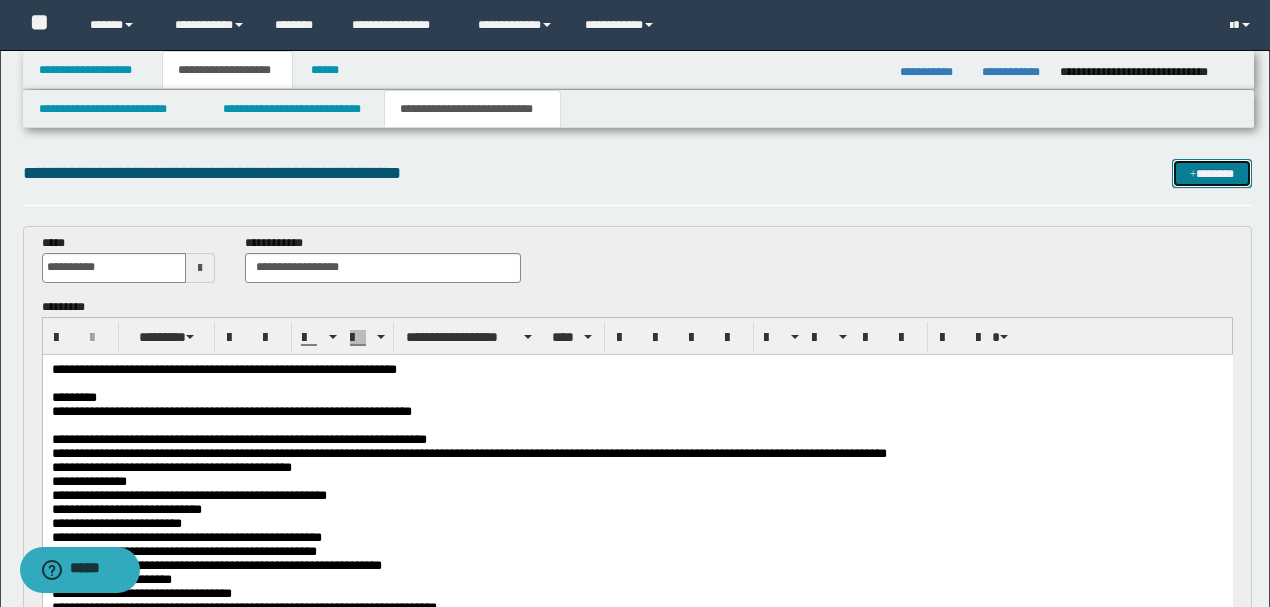 click at bounding box center [1193, 175] 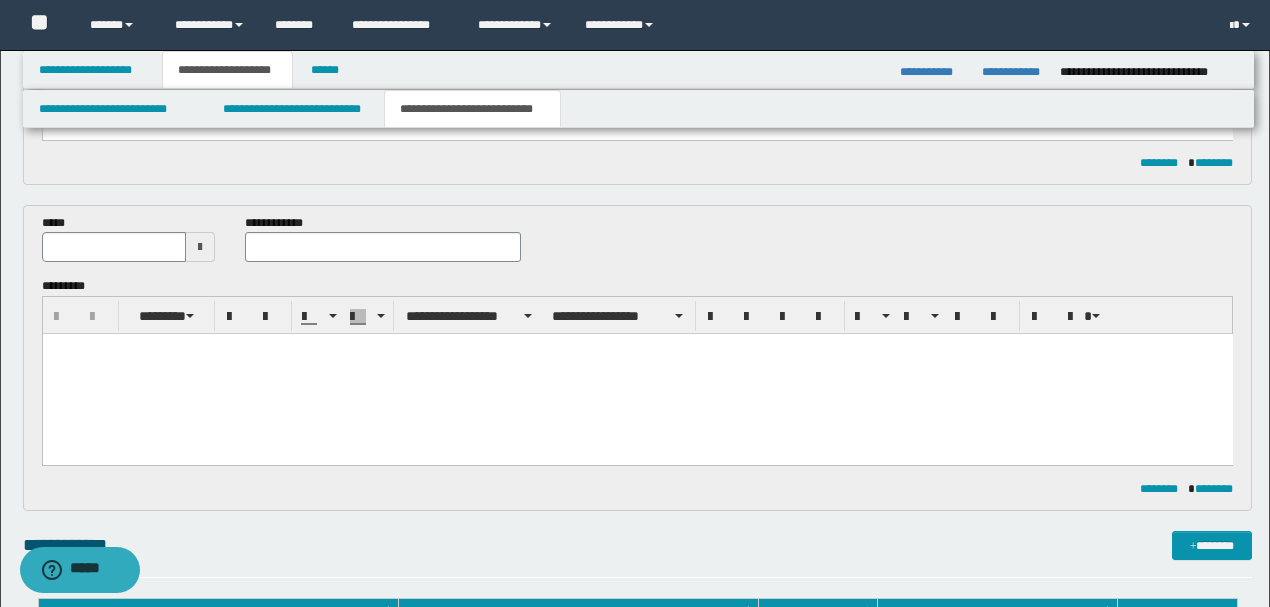 scroll, scrollTop: 728, scrollLeft: 0, axis: vertical 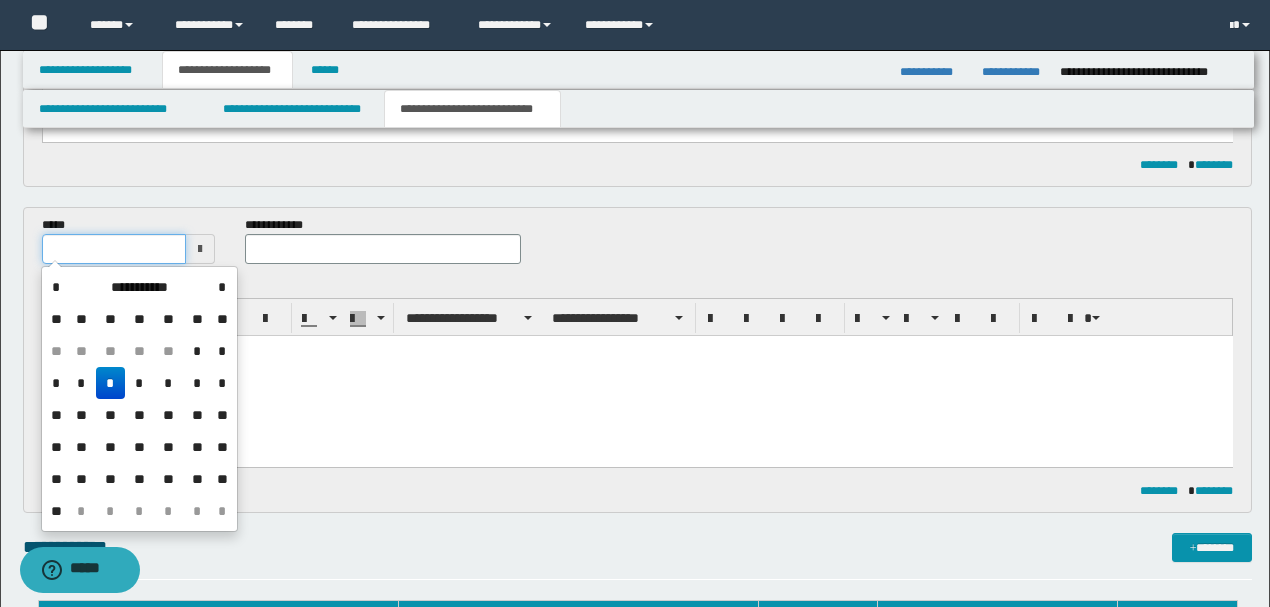 click at bounding box center [114, 249] 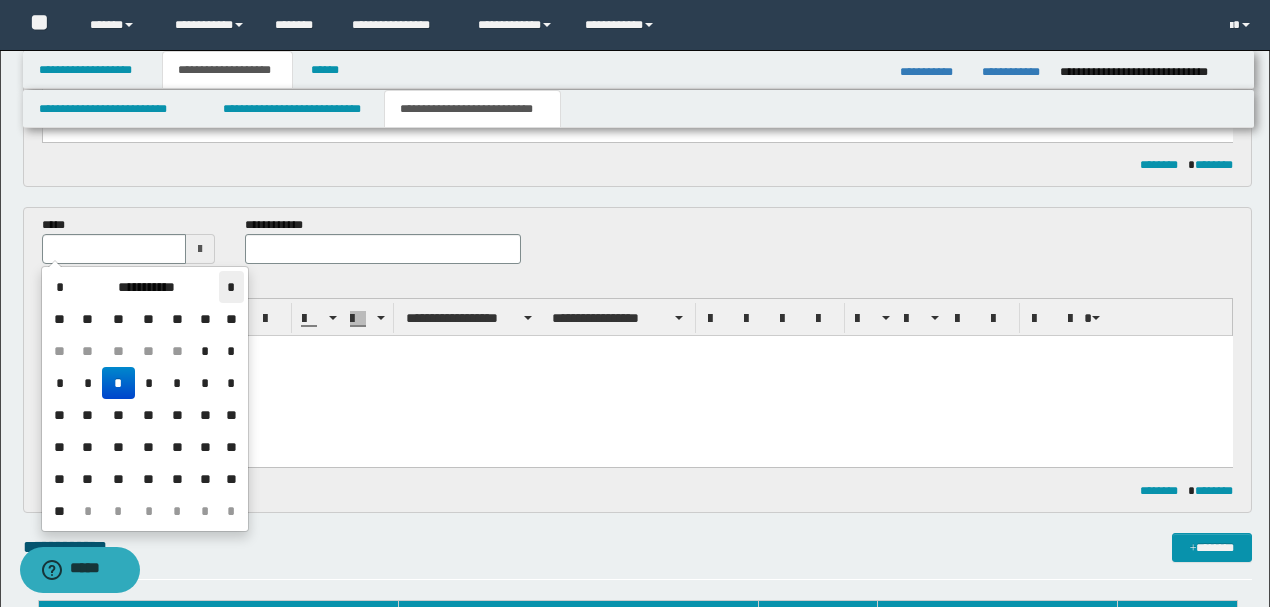 click on "*" at bounding box center [231, 287] 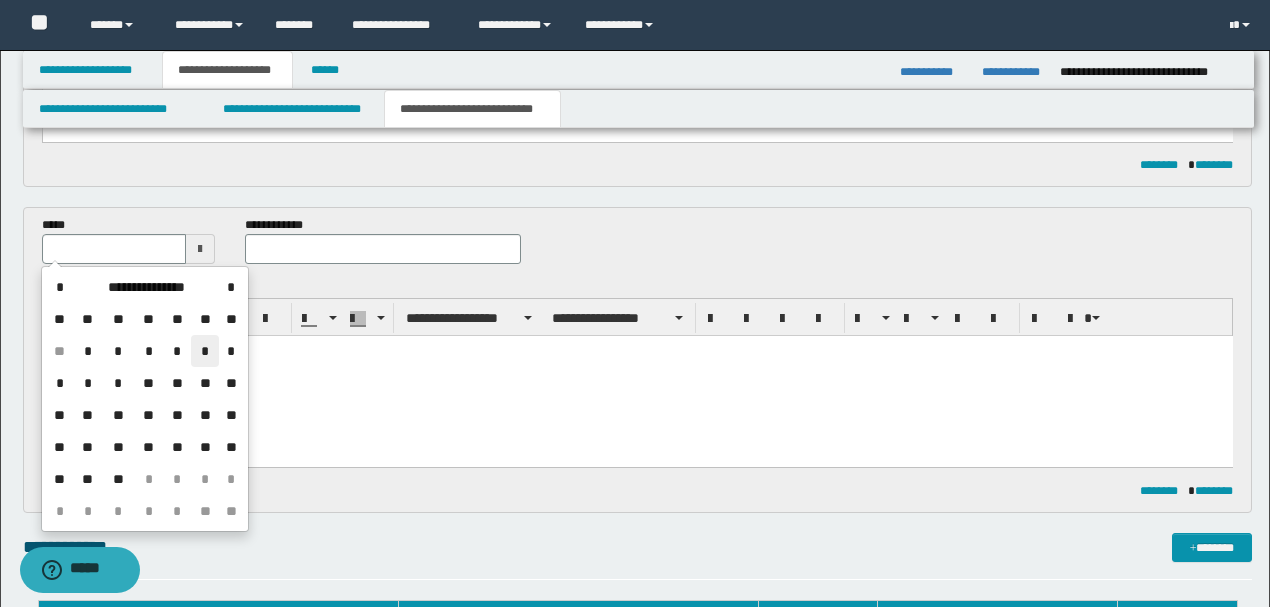 click on "*" at bounding box center [205, 351] 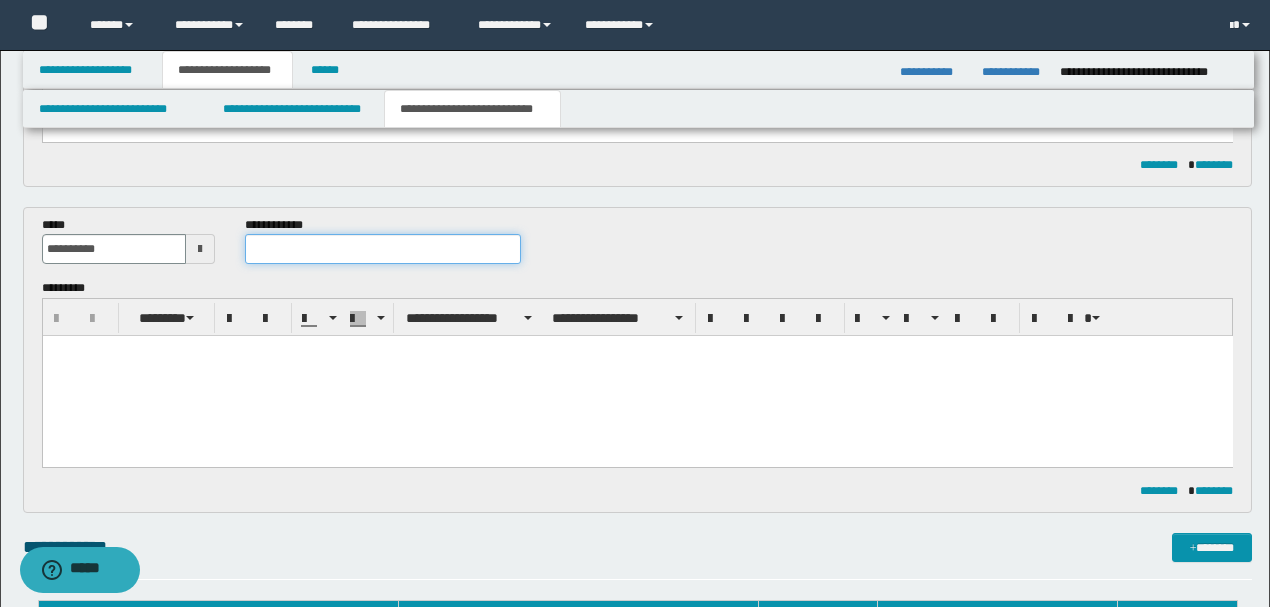 click at bounding box center (382, 249) 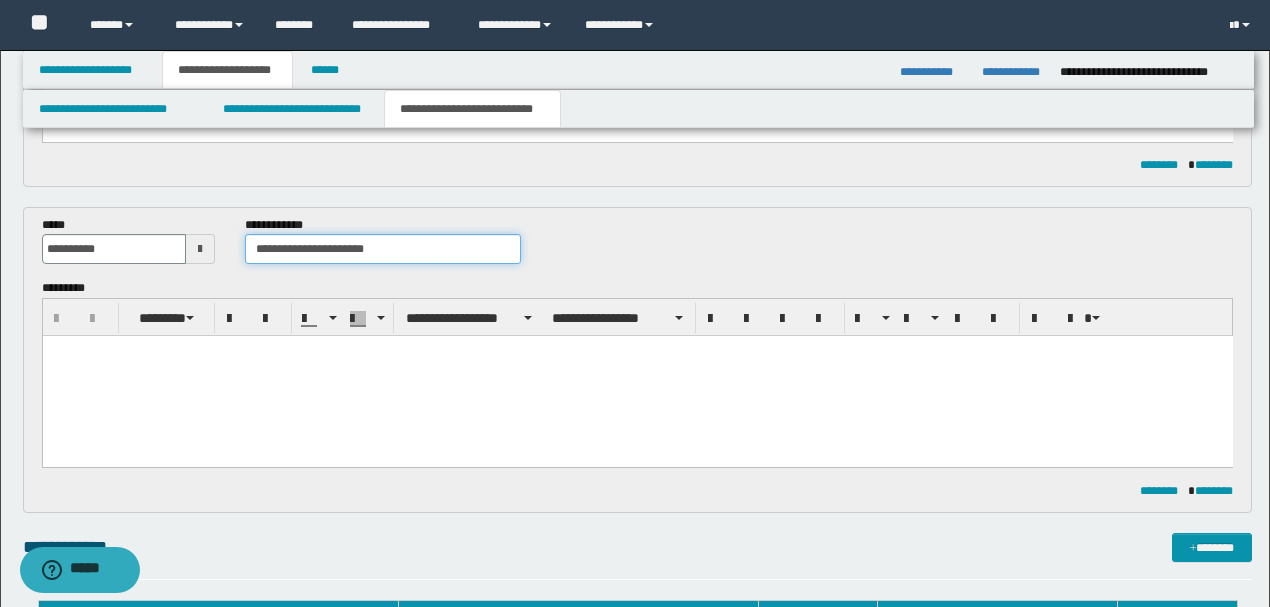 click on "**********" at bounding box center (382, 249) 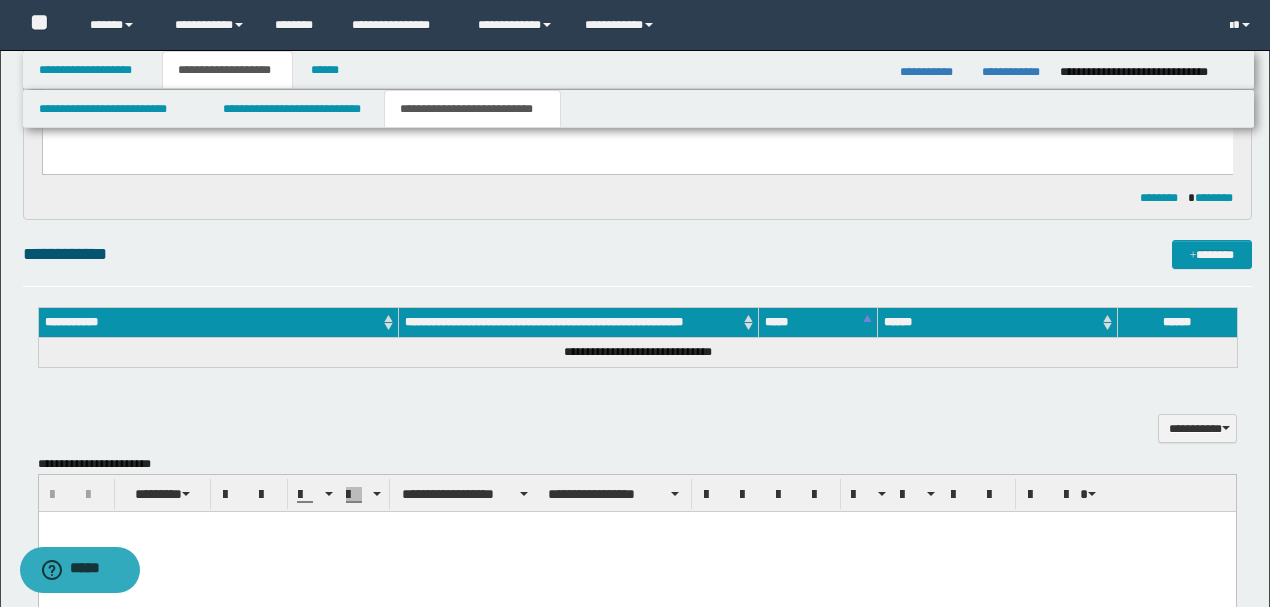scroll, scrollTop: 1062, scrollLeft: 0, axis: vertical 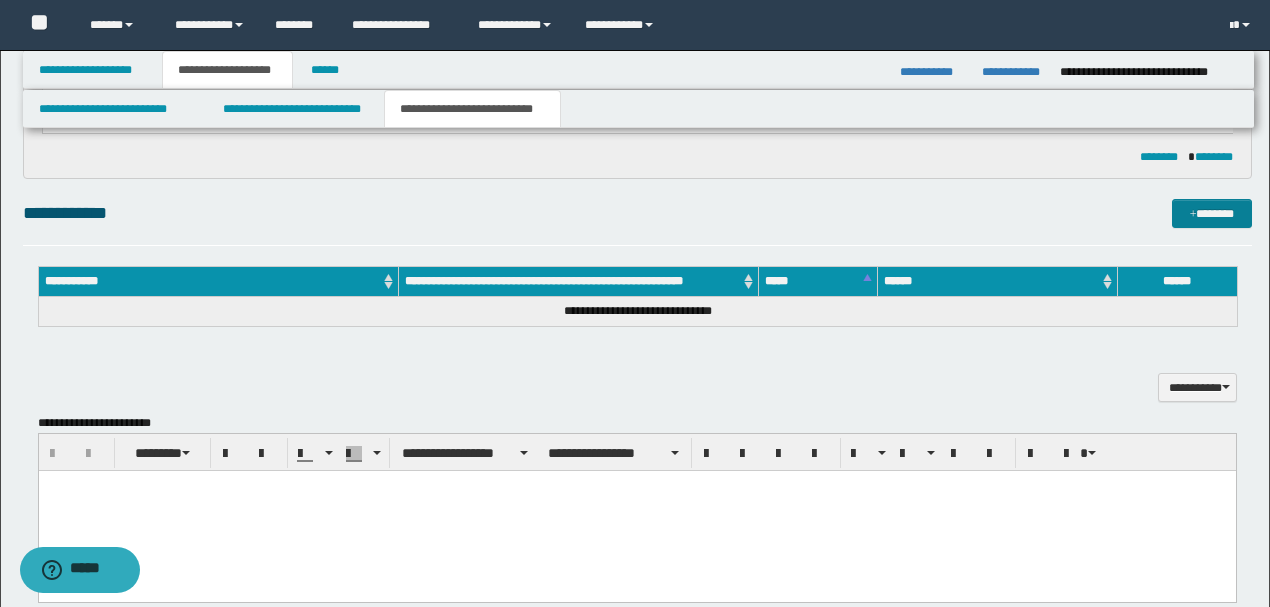 type on "**********" 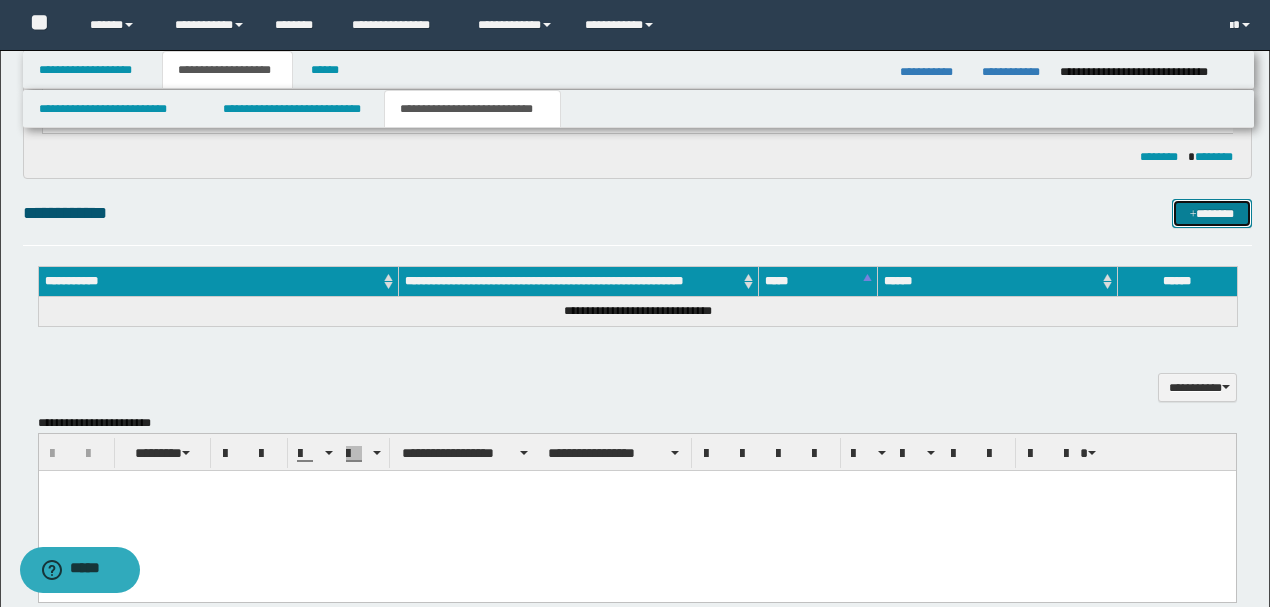 click at bounding box center [1193, 215] 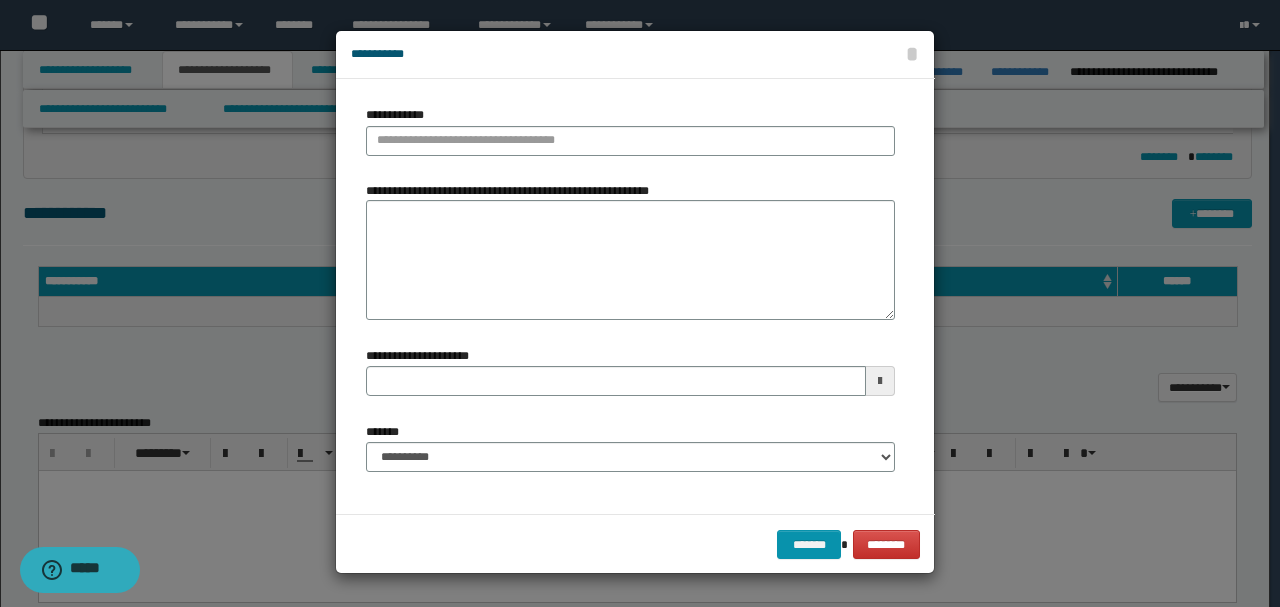 type 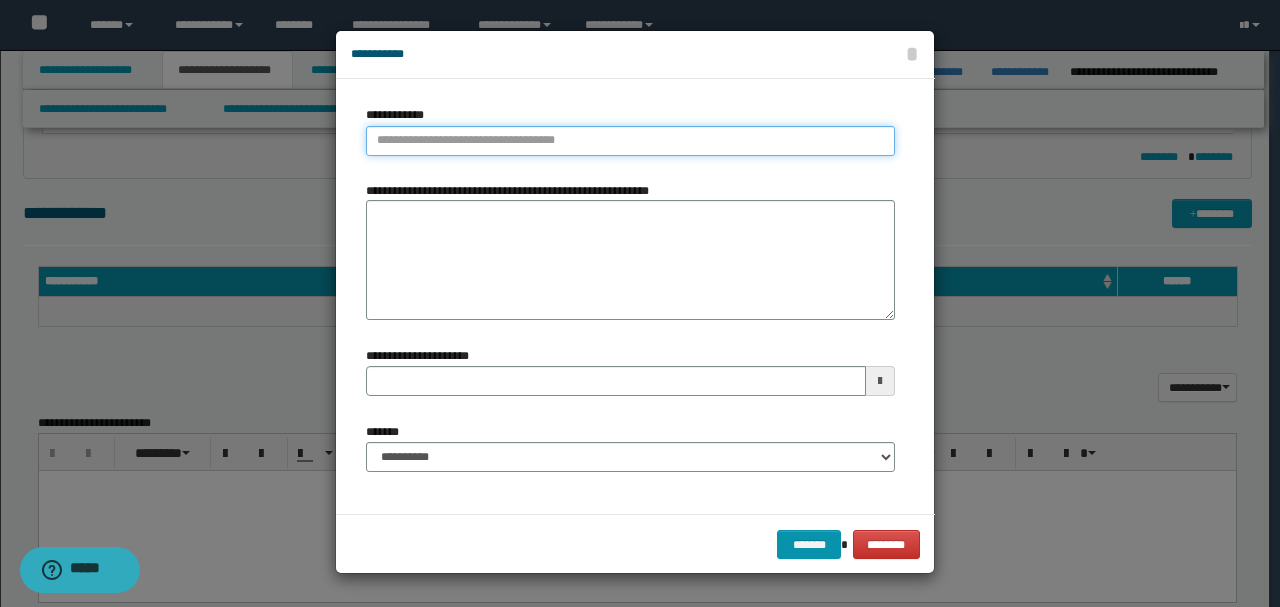click on "**********" at bounding box center [630, 141] 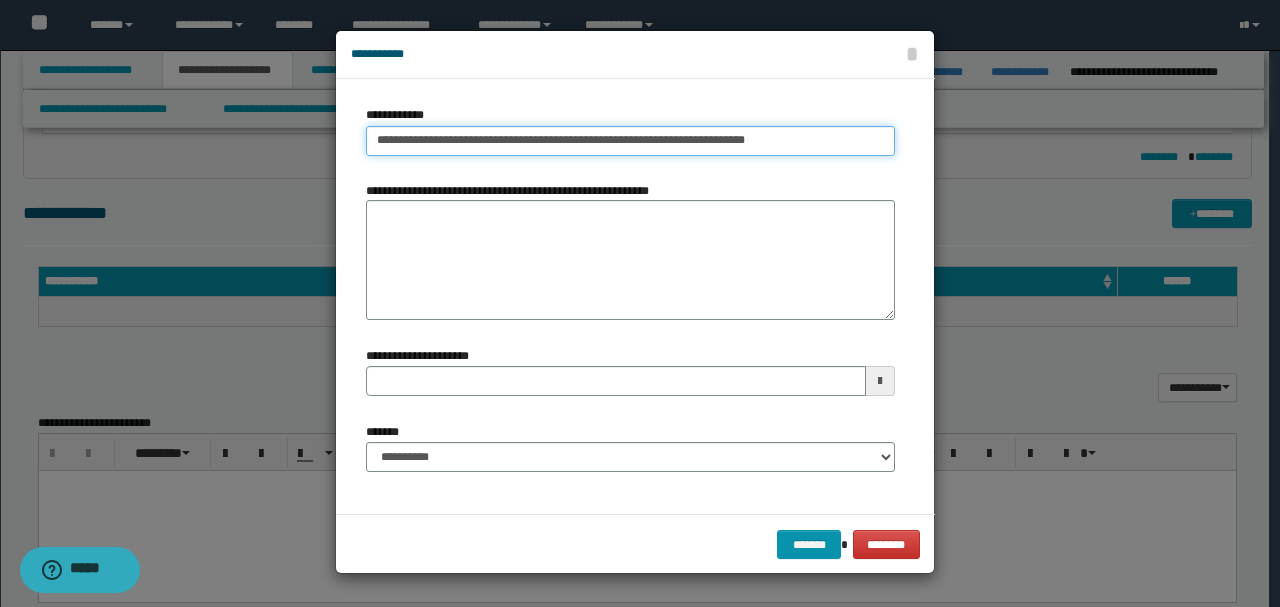 type on "**********" 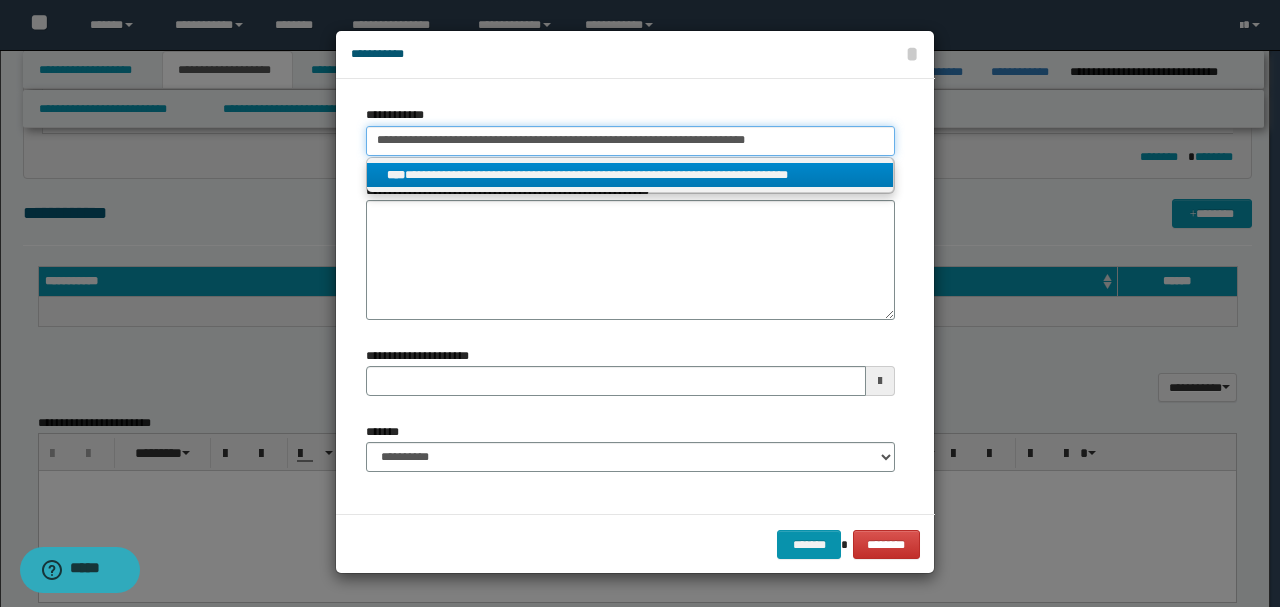 type on "**********" 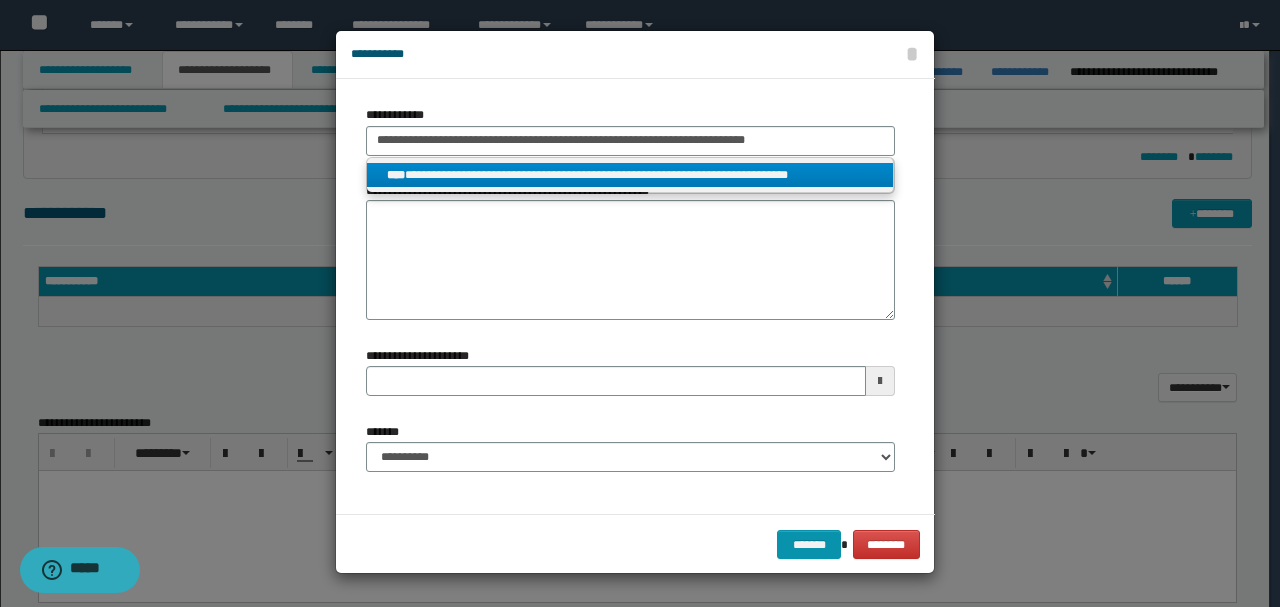 click on "**********" at bounding box center [630, 175] 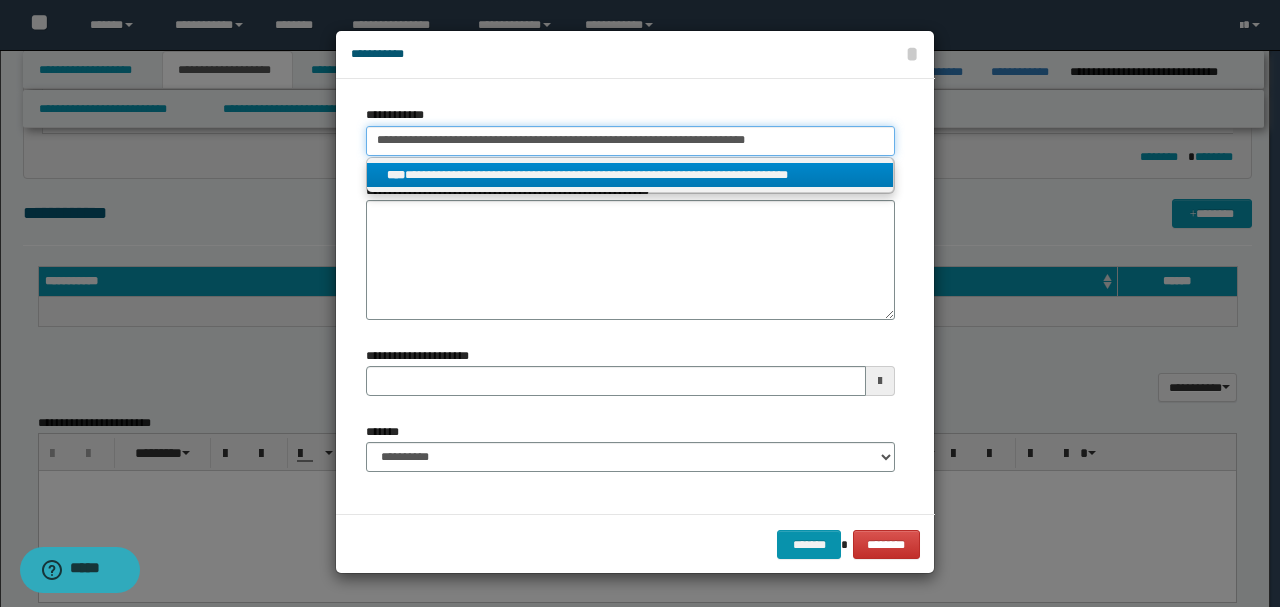 type 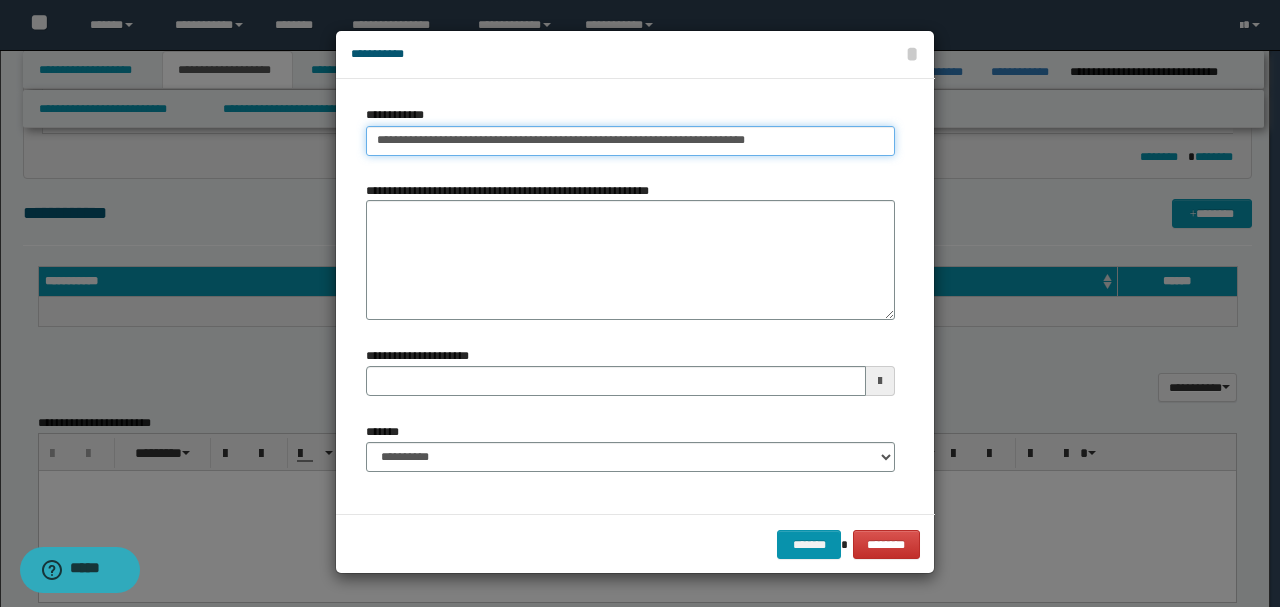 type 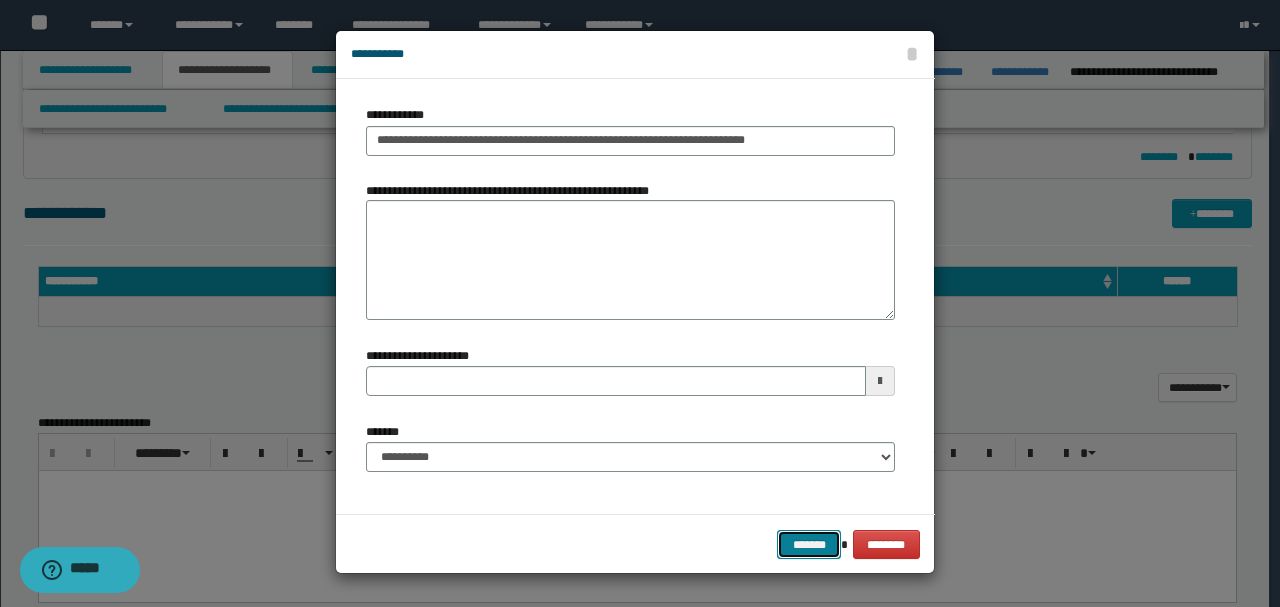 click on "*******" at bounding box center (809, 544) 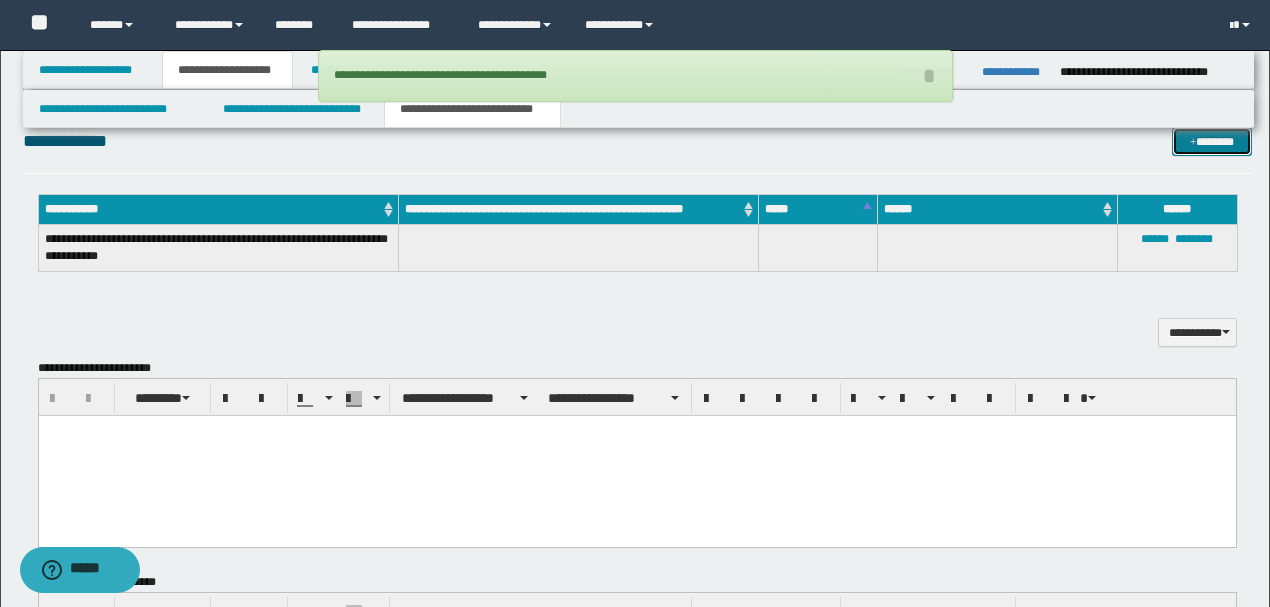 scroll, scrollTop: 1195, scrollLeft: 0, axis: vertical 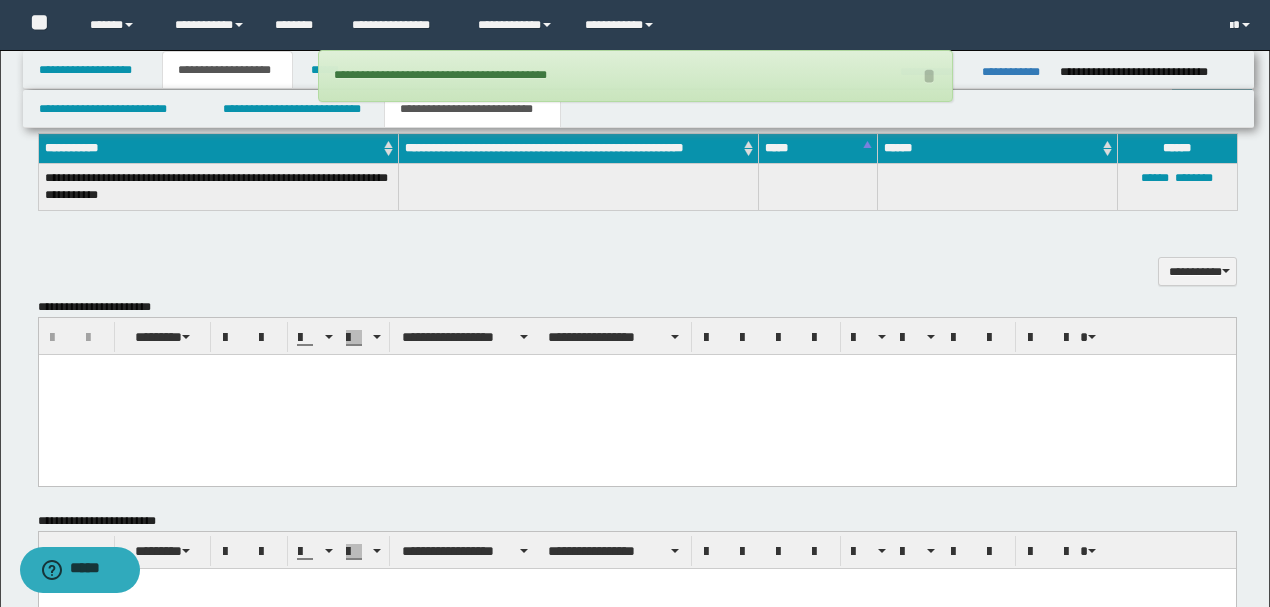 click at bounding box center [636, 394] 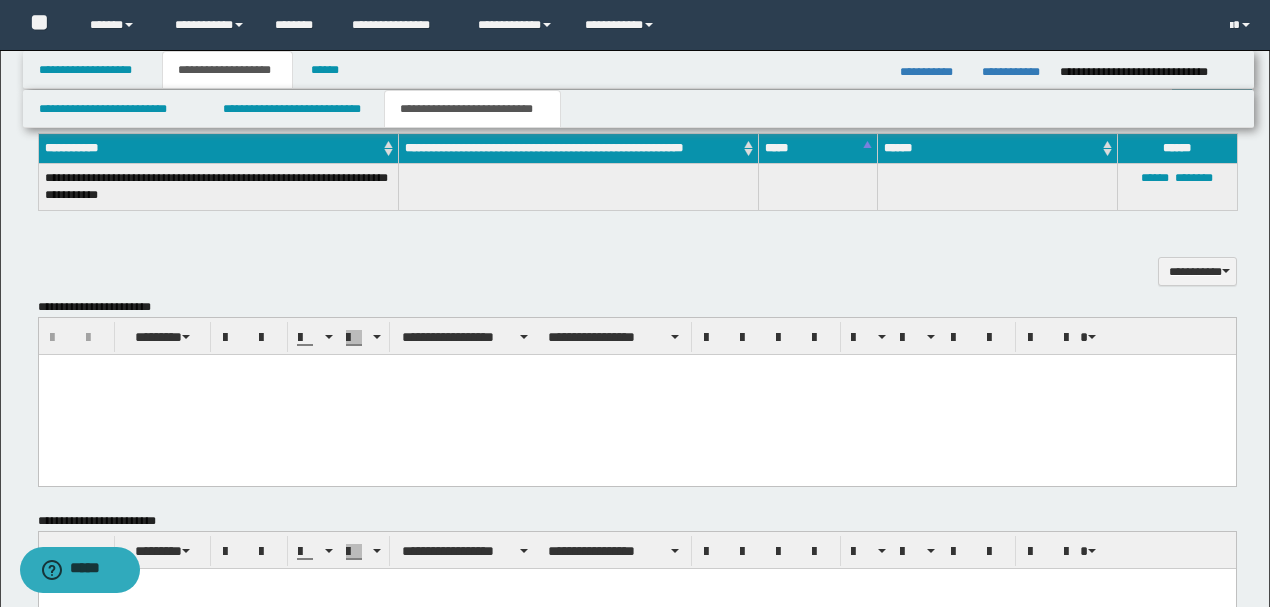 click at bounding box center (636, 394) 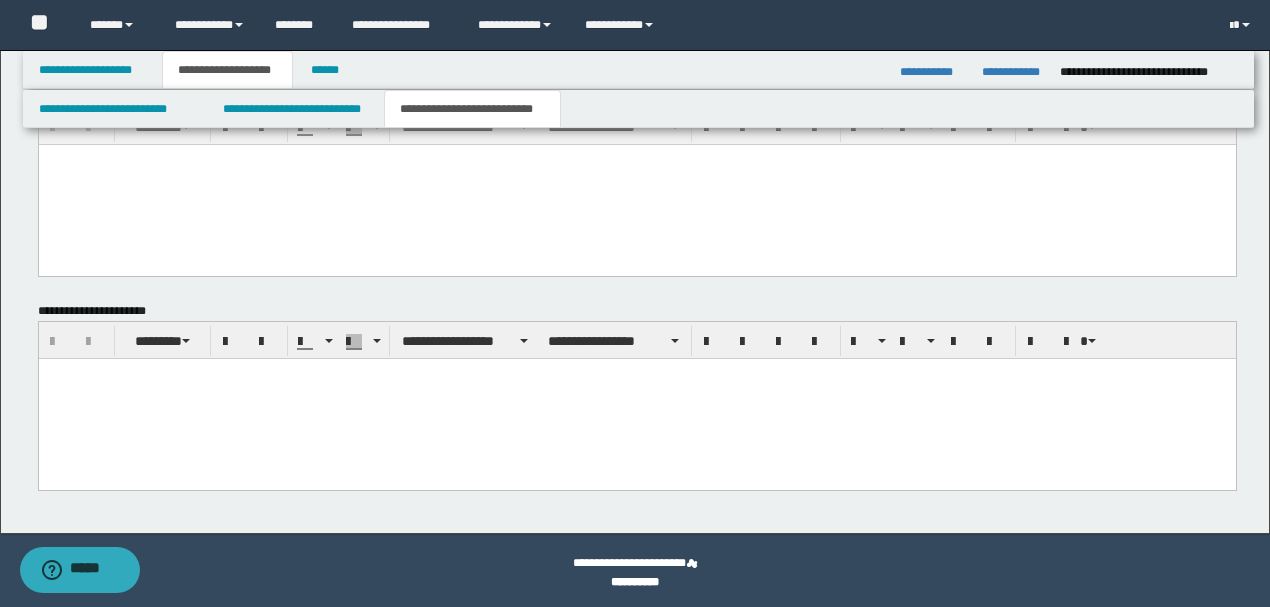 scroll, scrollTop: 2651, scrollLeft: 0, axis: vertical 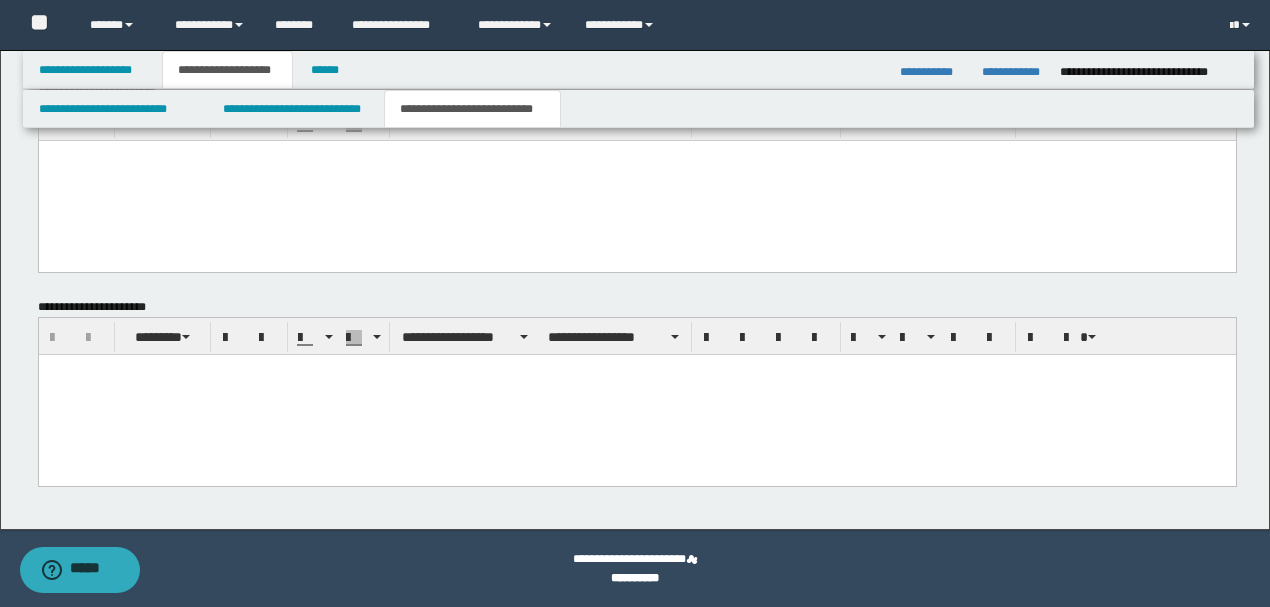 click at bounding box center (636, 395) 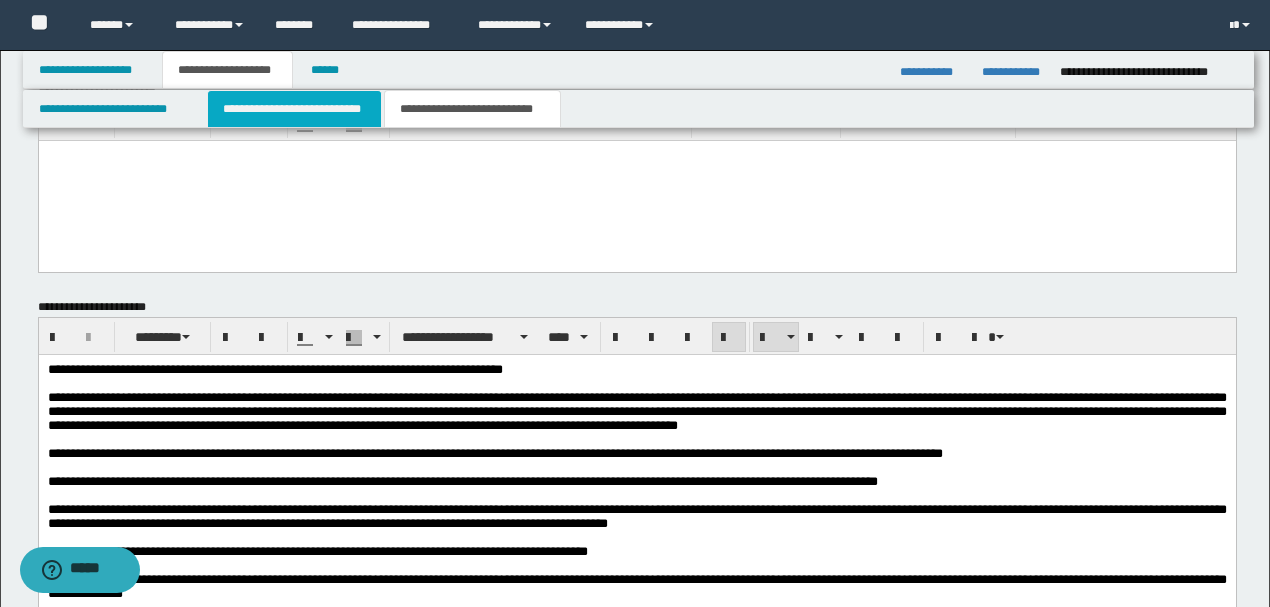 click on "**********" at bounding box center [294, 109] 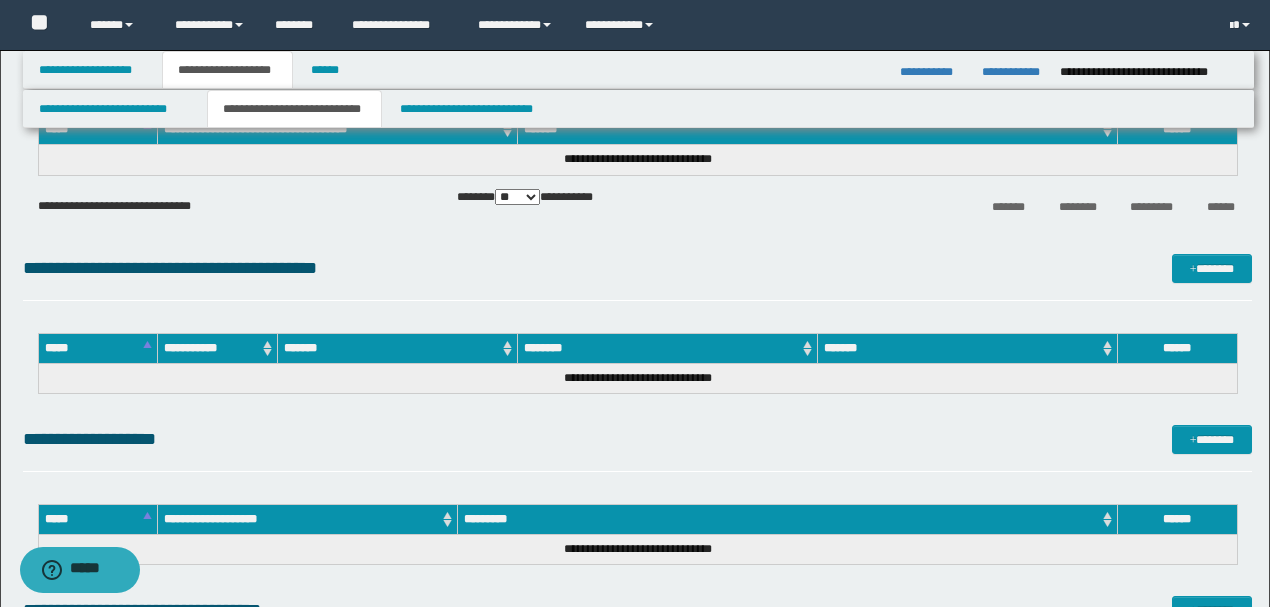 scroll, scrollTop: 1984, scrollLeft: 0, axis: vertical 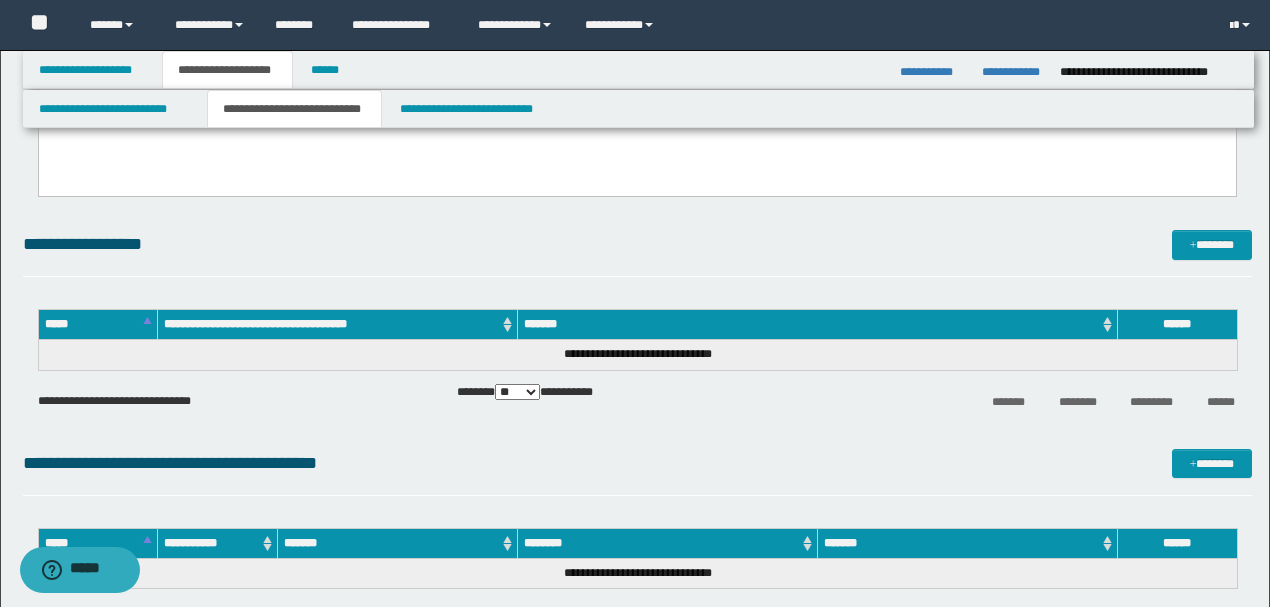 click on "**********" at bounding box center [637, 463] 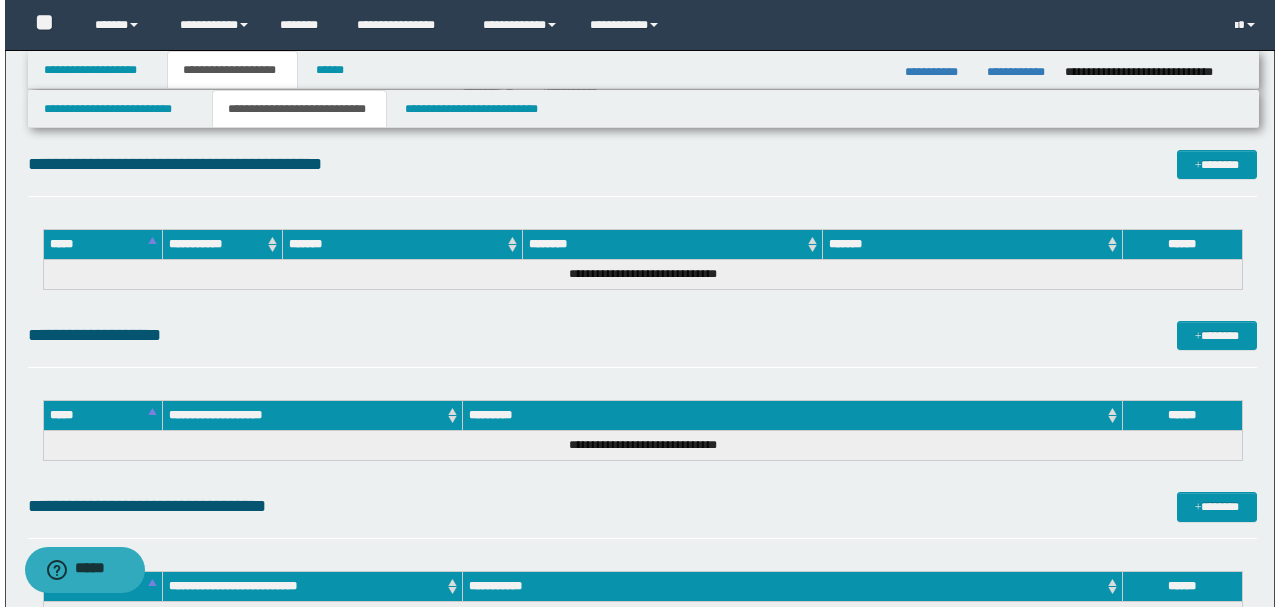 scroll, scrollTop: 2384, scrollLeft: 0, axis: vertical 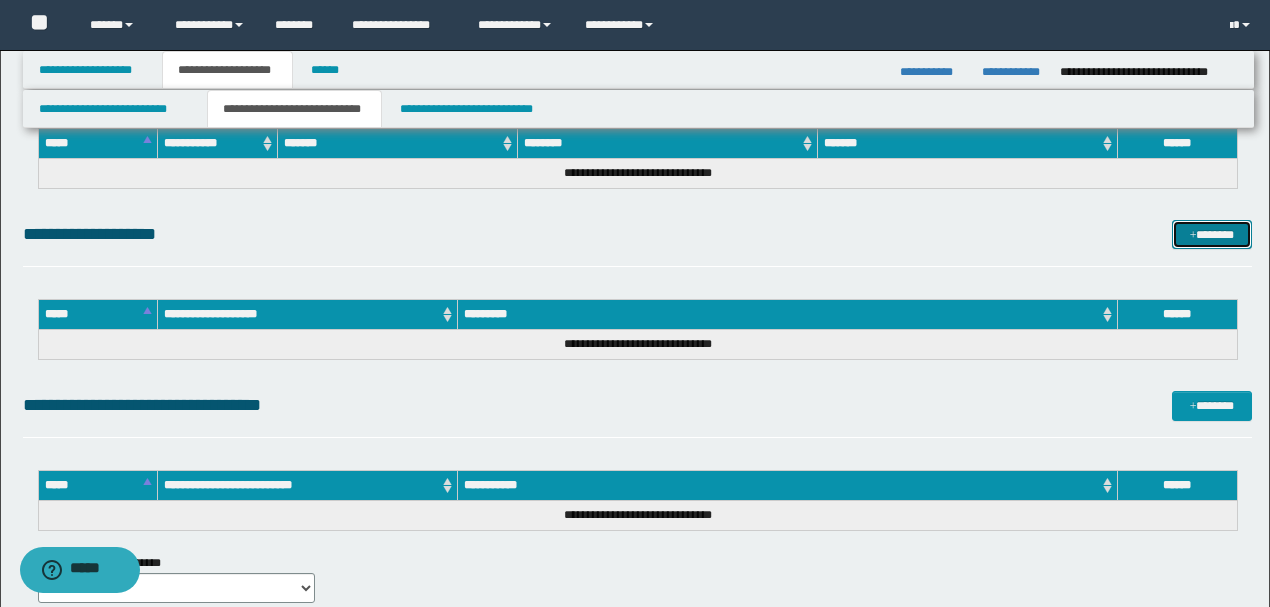 click at bounding box center (1193, 236) 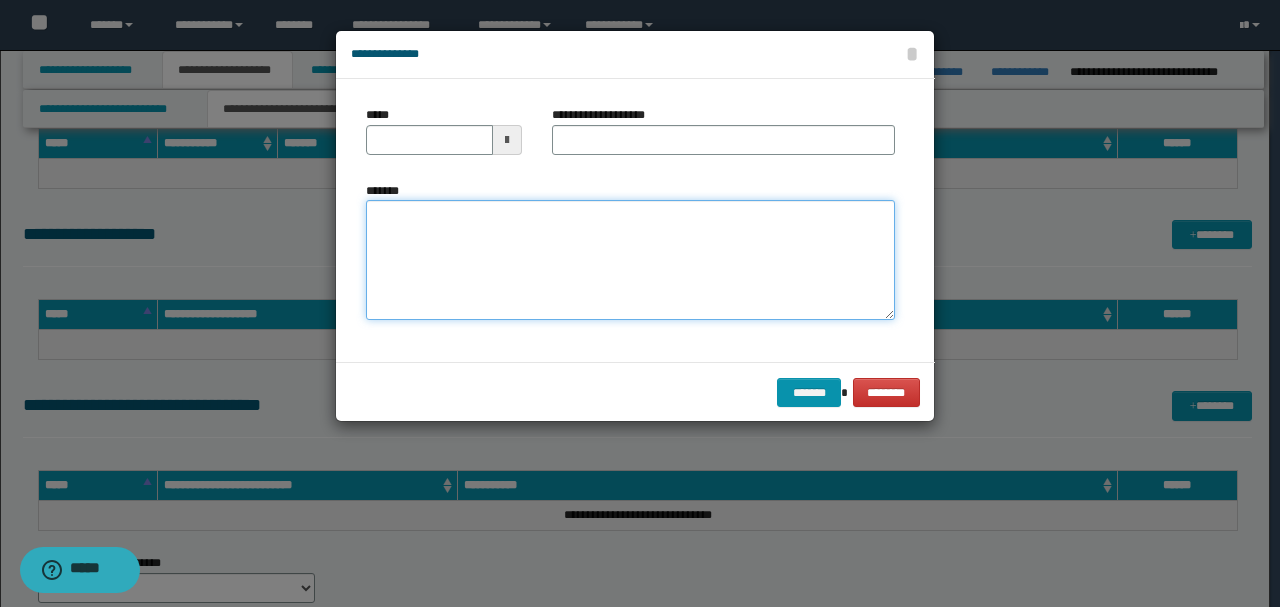 click on "*******" at bounding box center [630, 260] 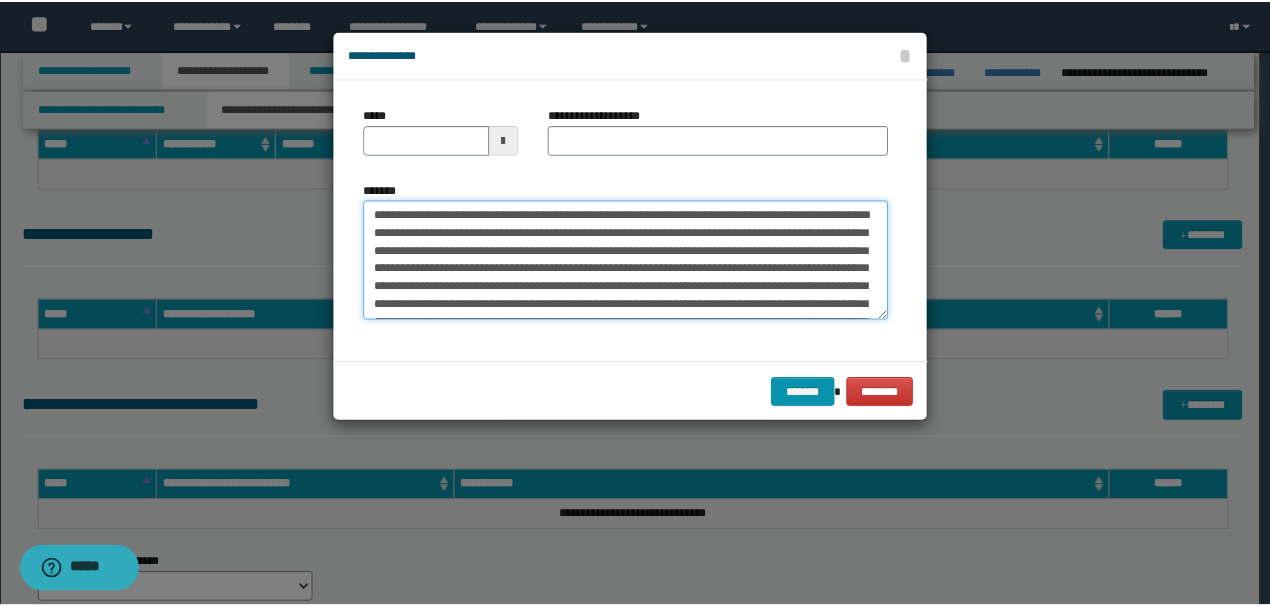 scroll, scrollTop: 0, scrollLeft: 0, axis: both 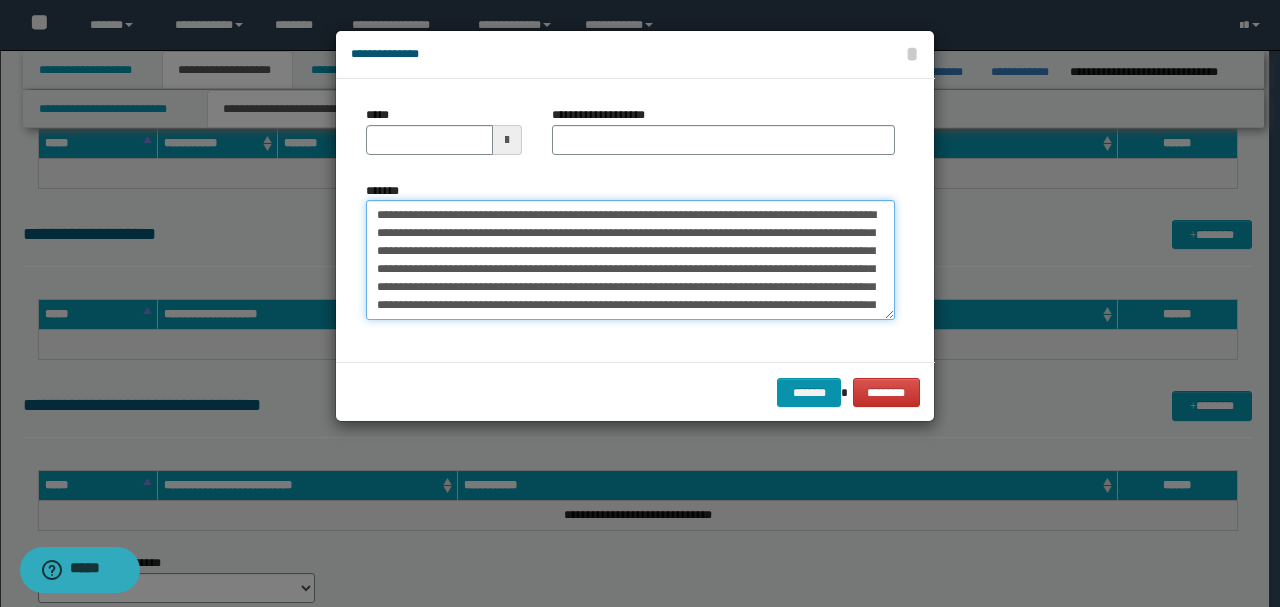 drag, startPoint x: 413, startPoint y: 212, endPoint x: 296, endPoint y: 212, distance: 117 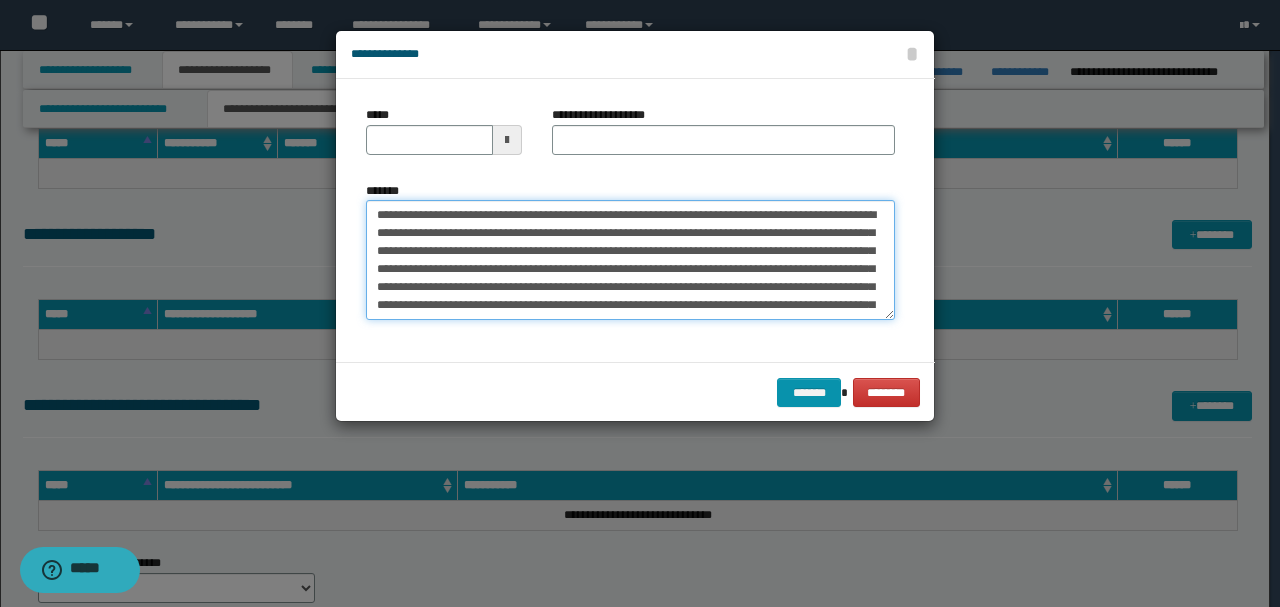 type on "**********" 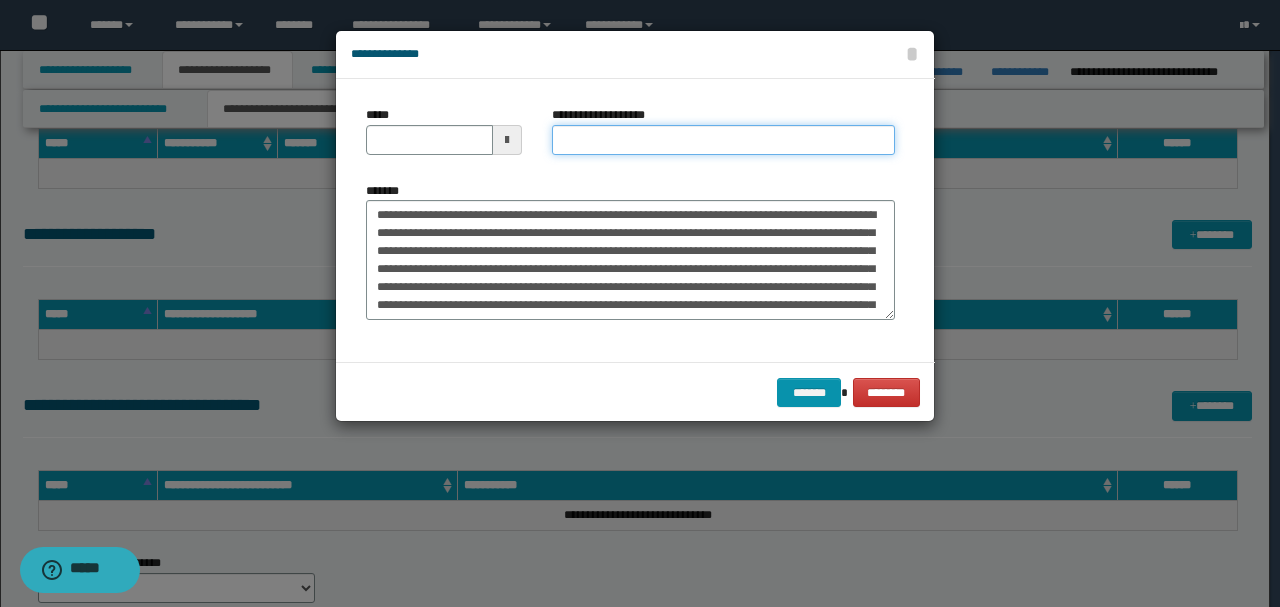 click on "**********" at bounding box center (723, 140) 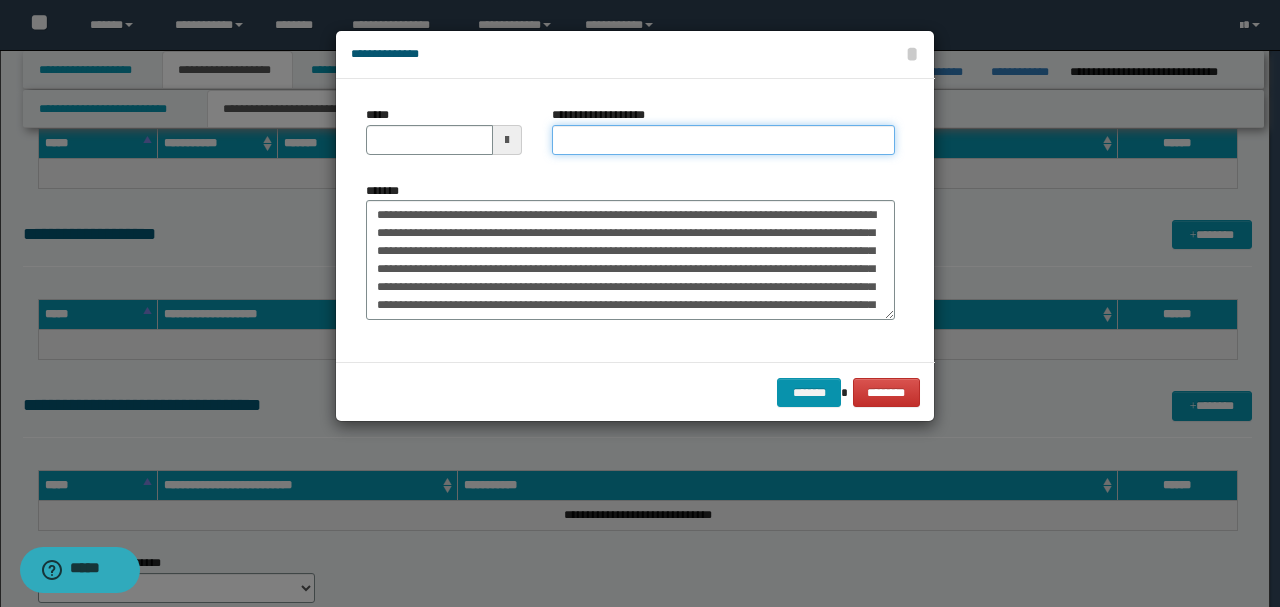paste on "*****" 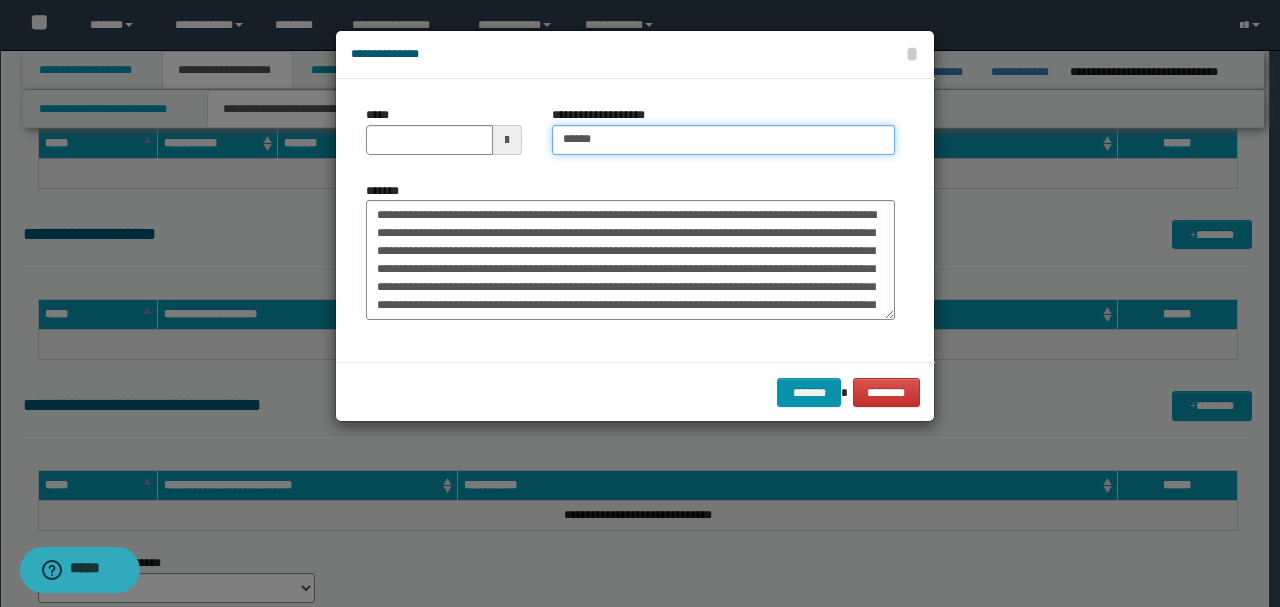 type 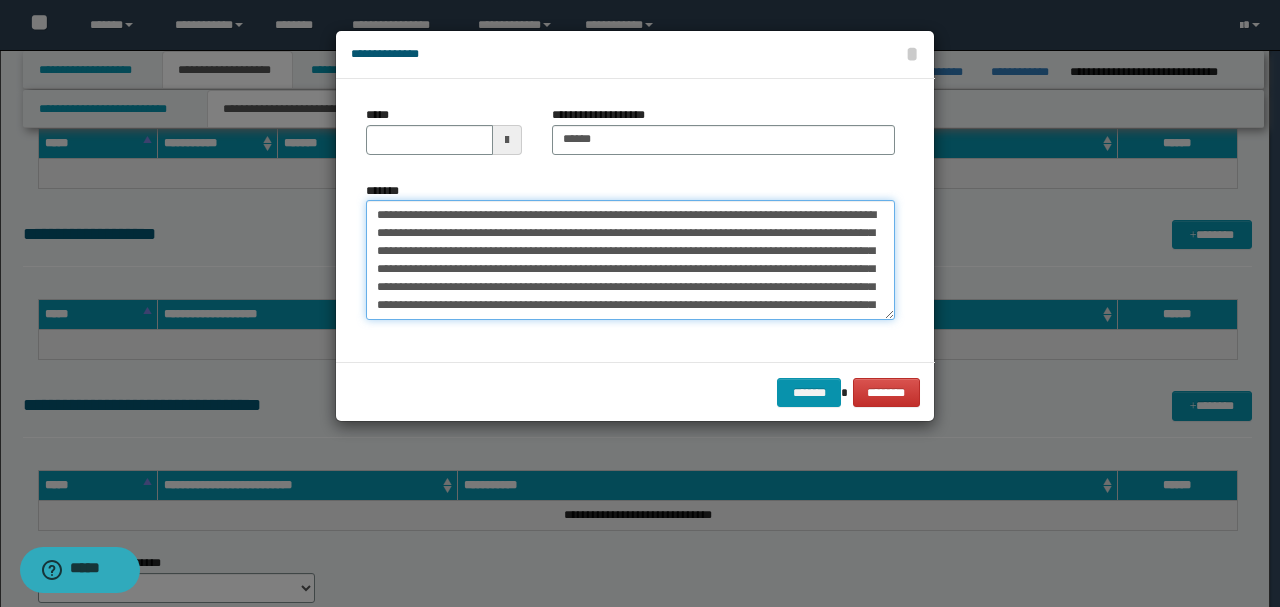 click on "*******" at bounding box center [630, 259] 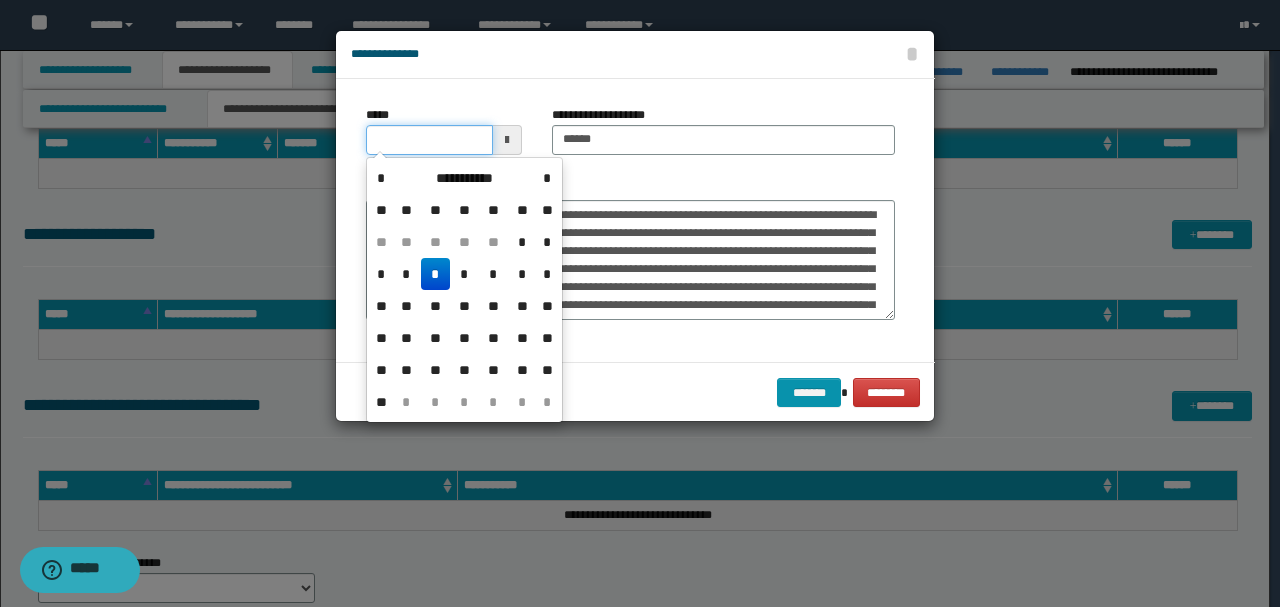 click on "*****" at bounding box center (429, 140) 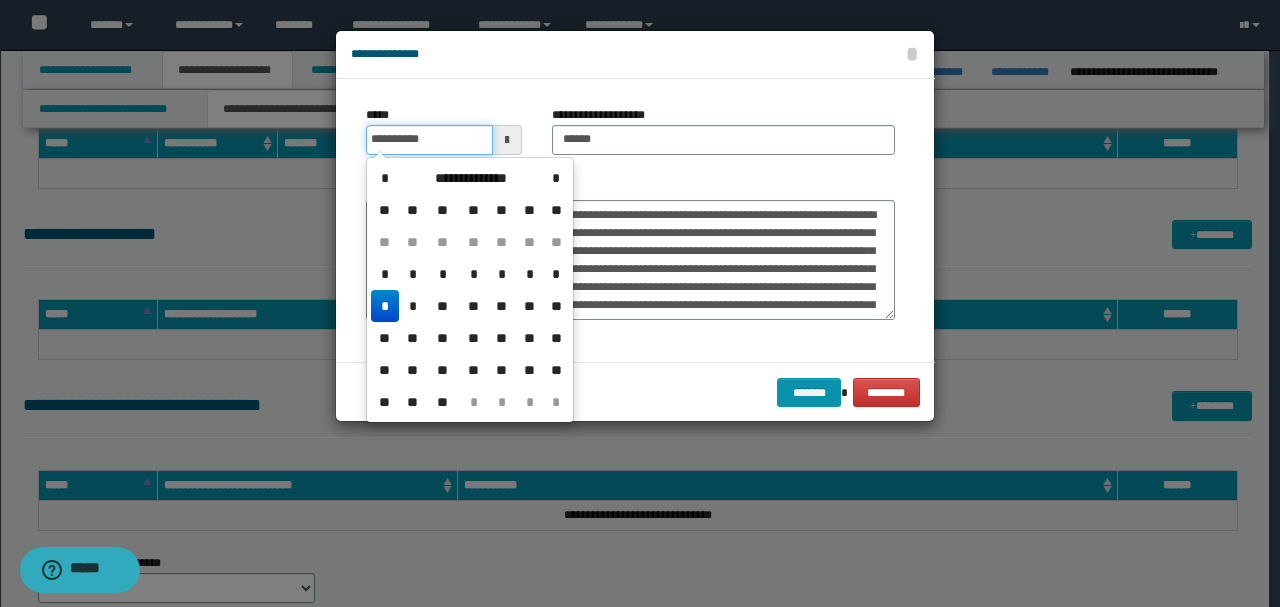 click on "**********" at bounding box center [429, 140] 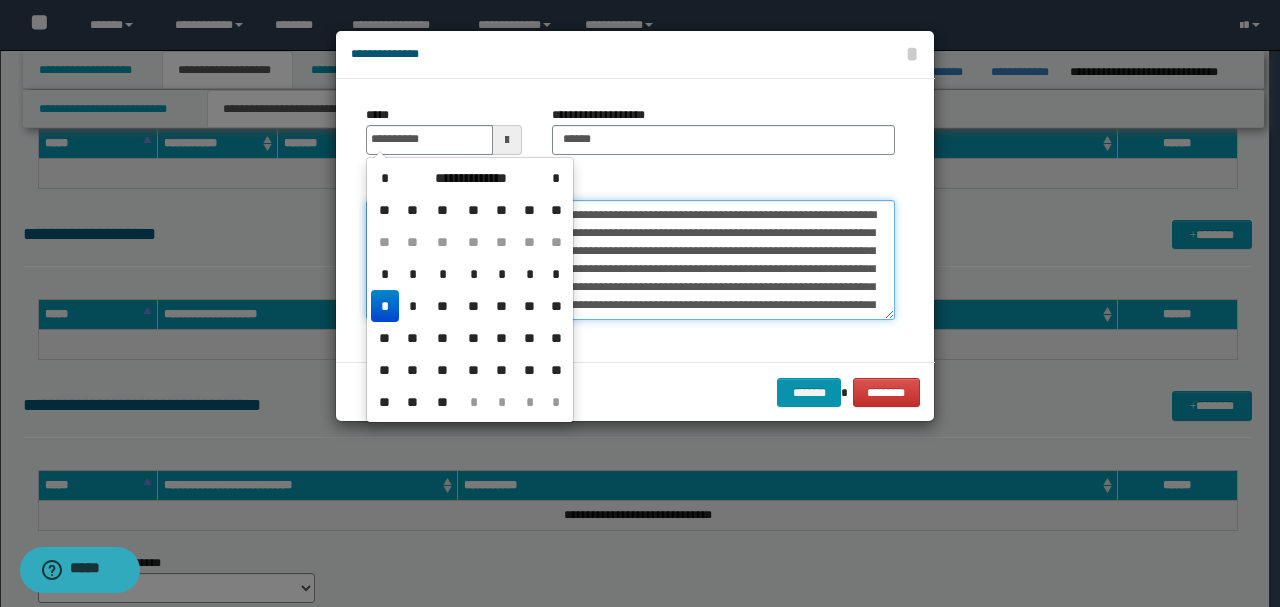 type on "**********" 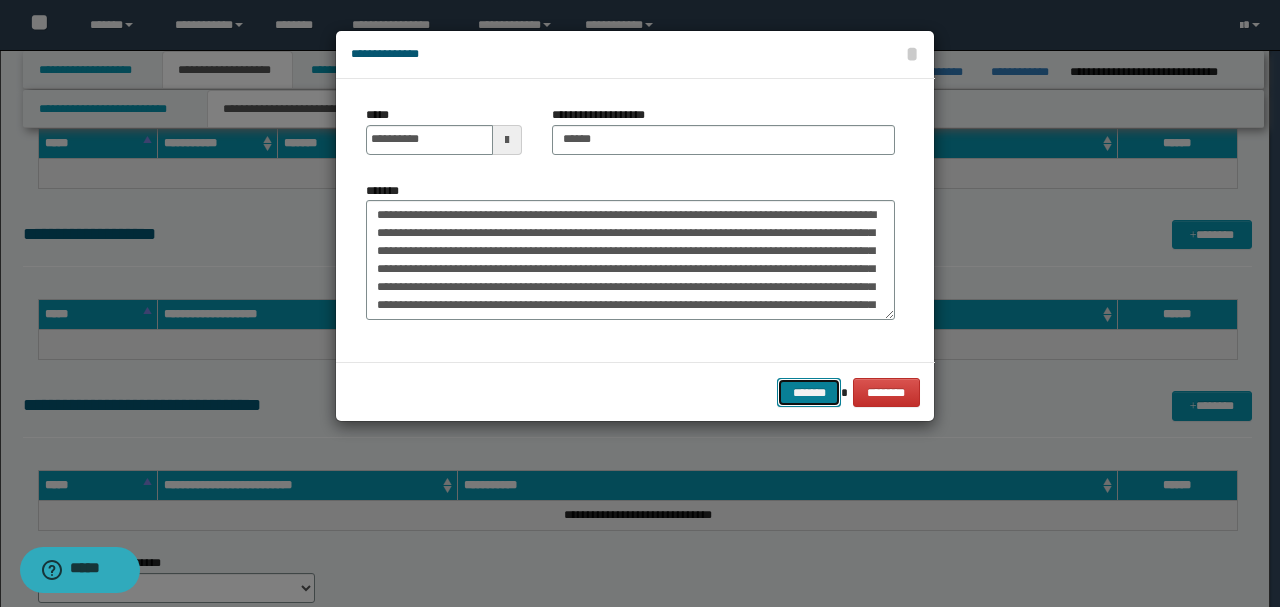 click on "*******" at bounding box center [809, 392] 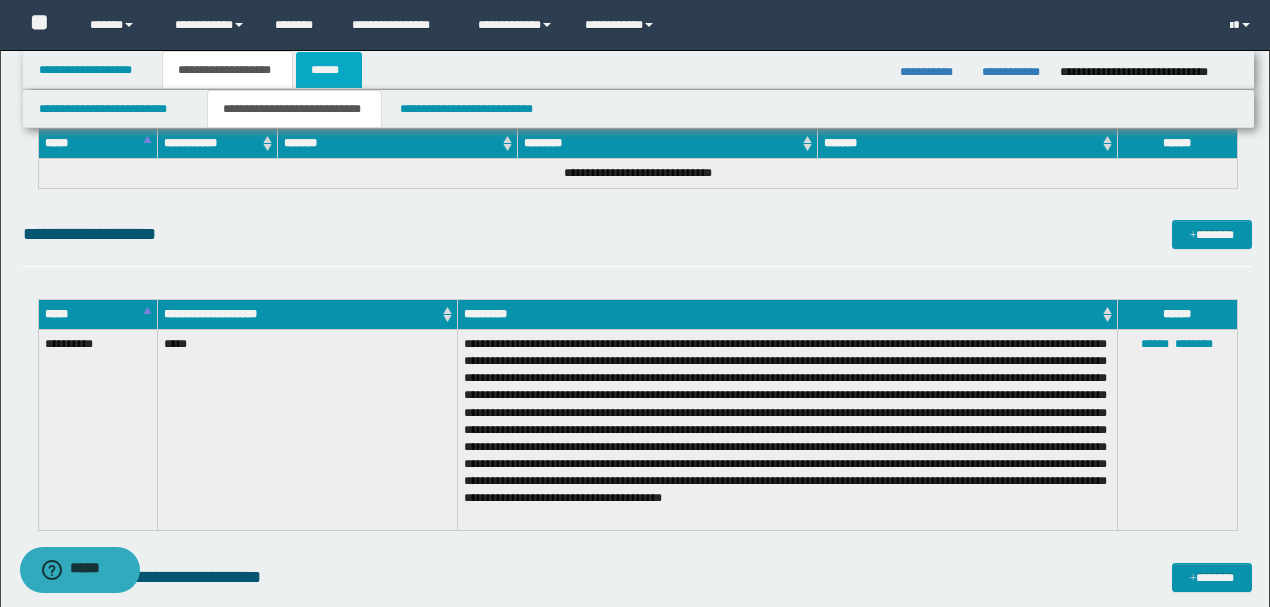 click on "******" at bounding box center [329, 70] 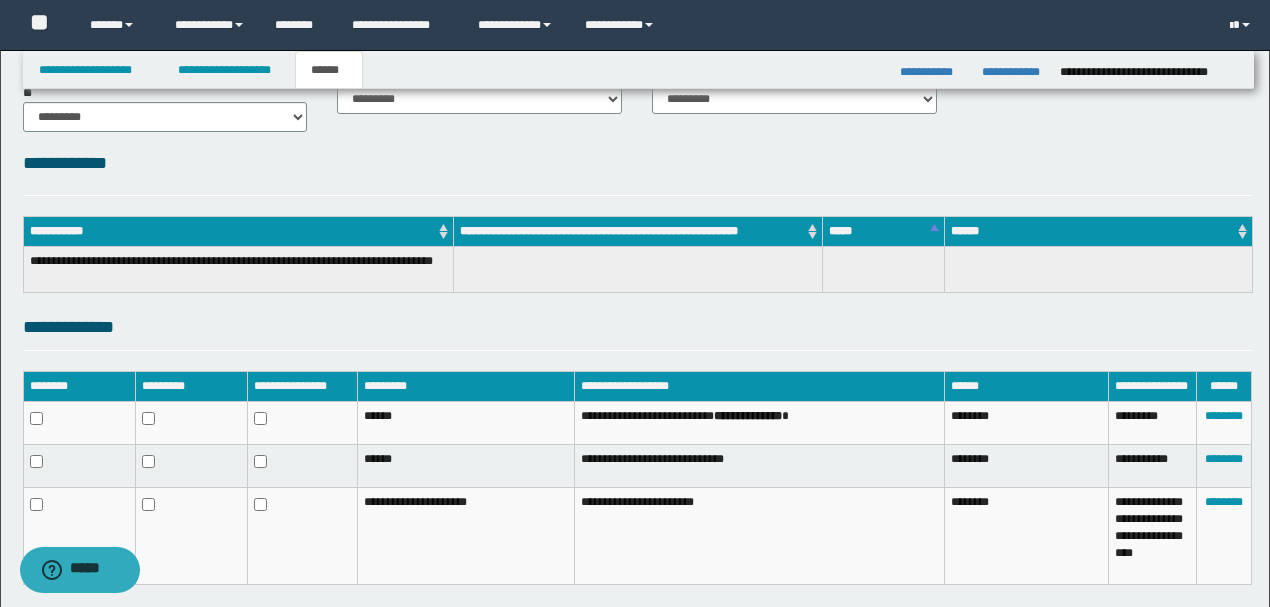 scroll, scrollTop: 336, scrollLeft: 0, axis: vertical 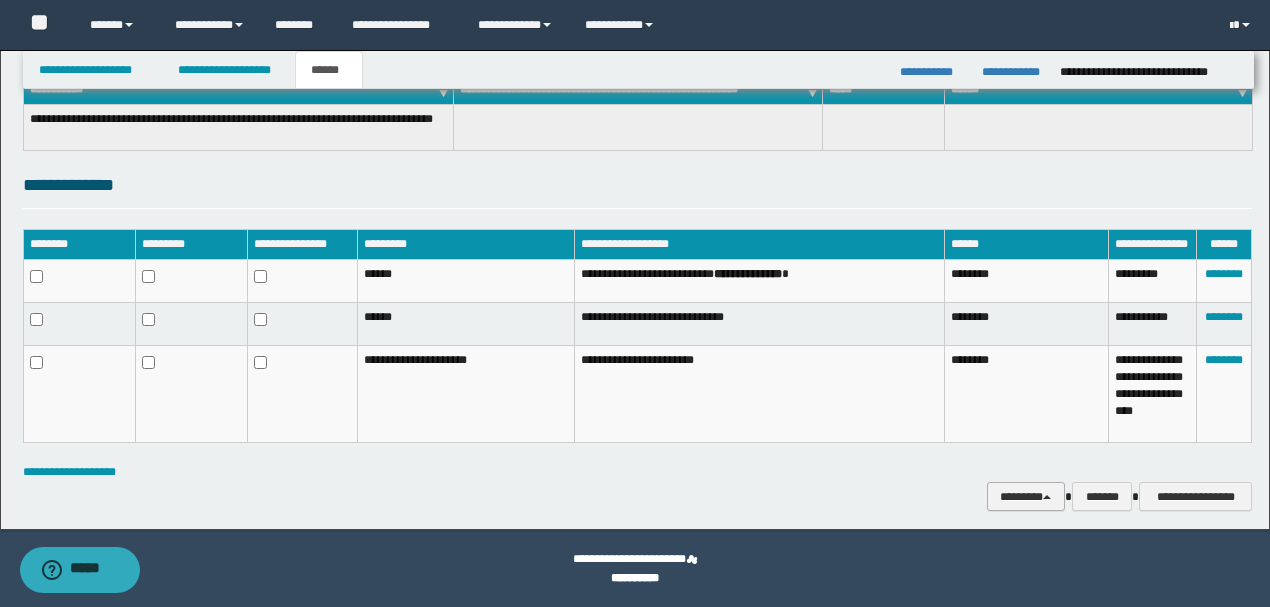 click on "********" at bounding box center [1026, 496] 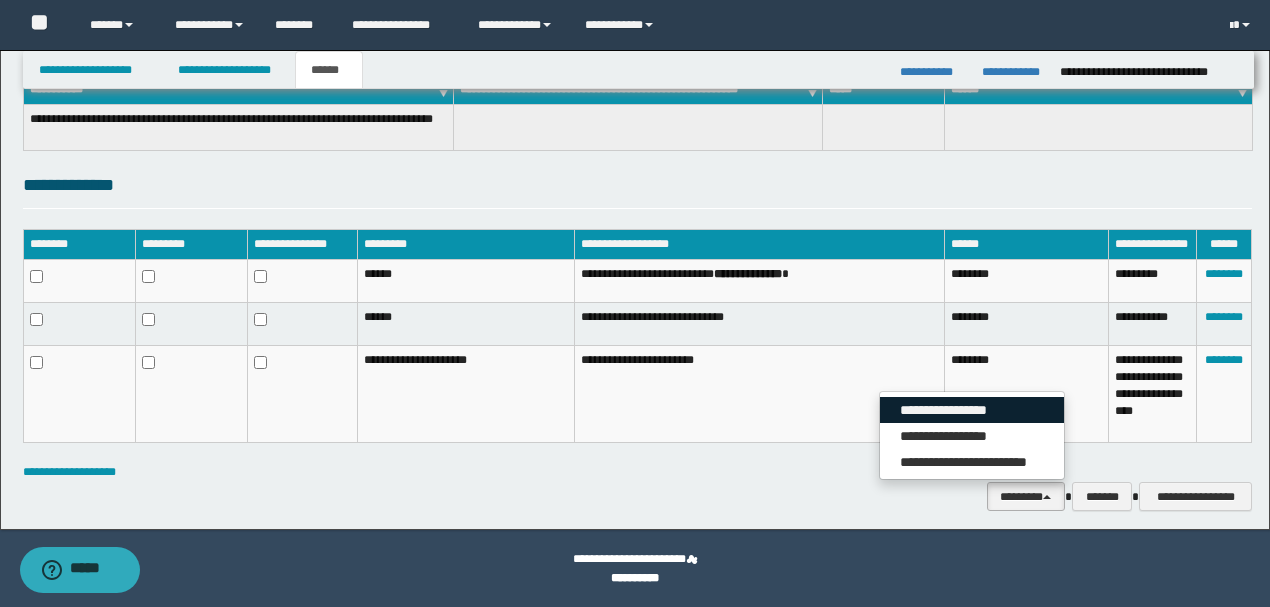 click on "**********" at bounding box center [972, 410] 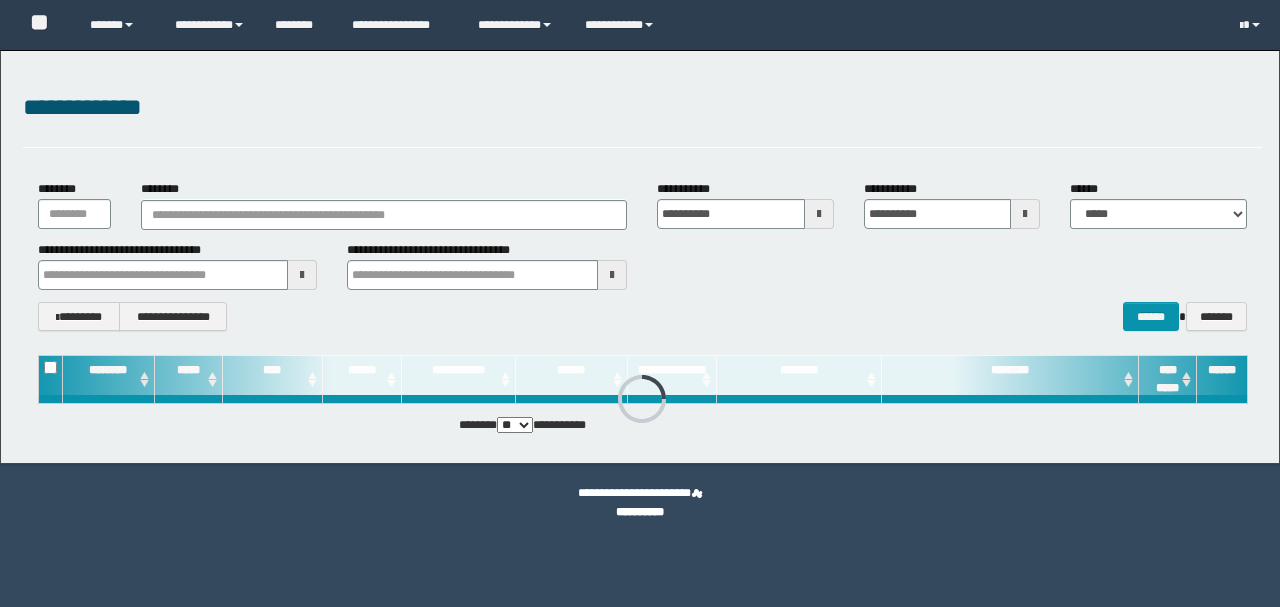 scroll, scrollTop: 0, scrollLeft: 0, axis: both 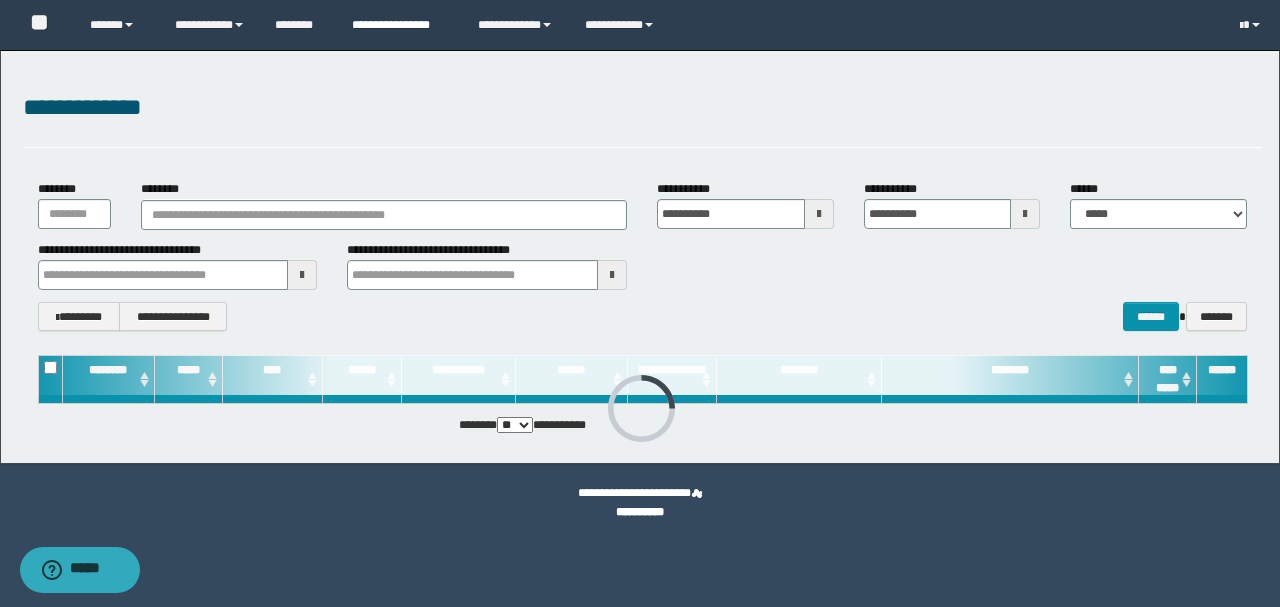 click on "**********" at bounding box center (400, 25) 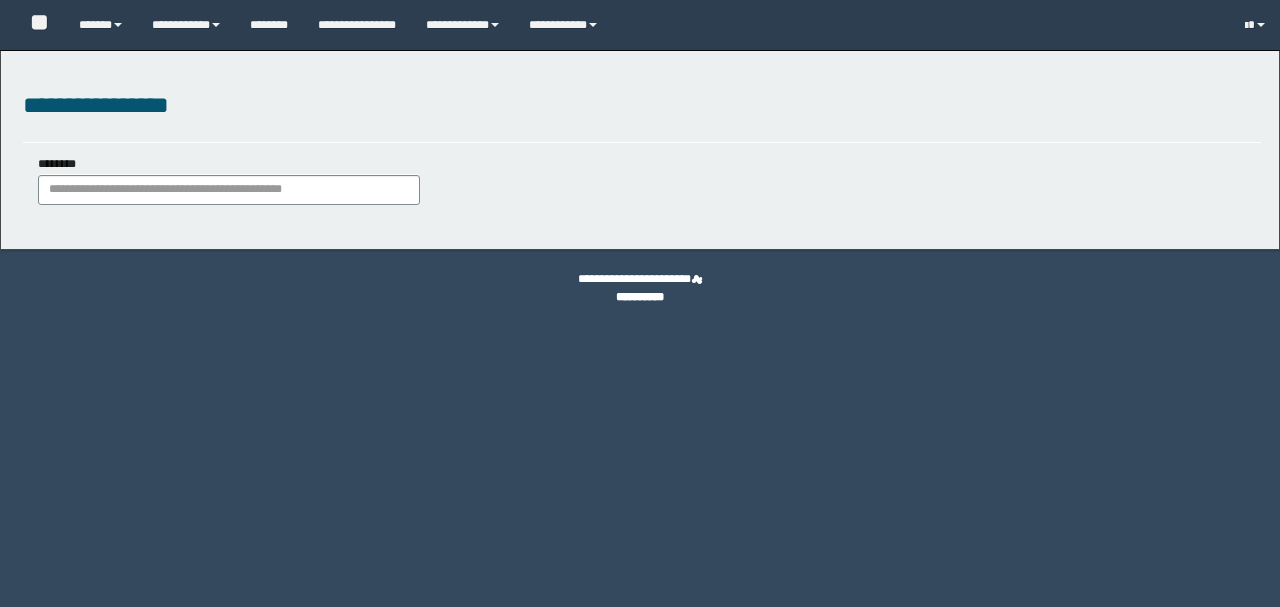 scroll, scrollTop: 0, scrollLeft: 0, axis: both 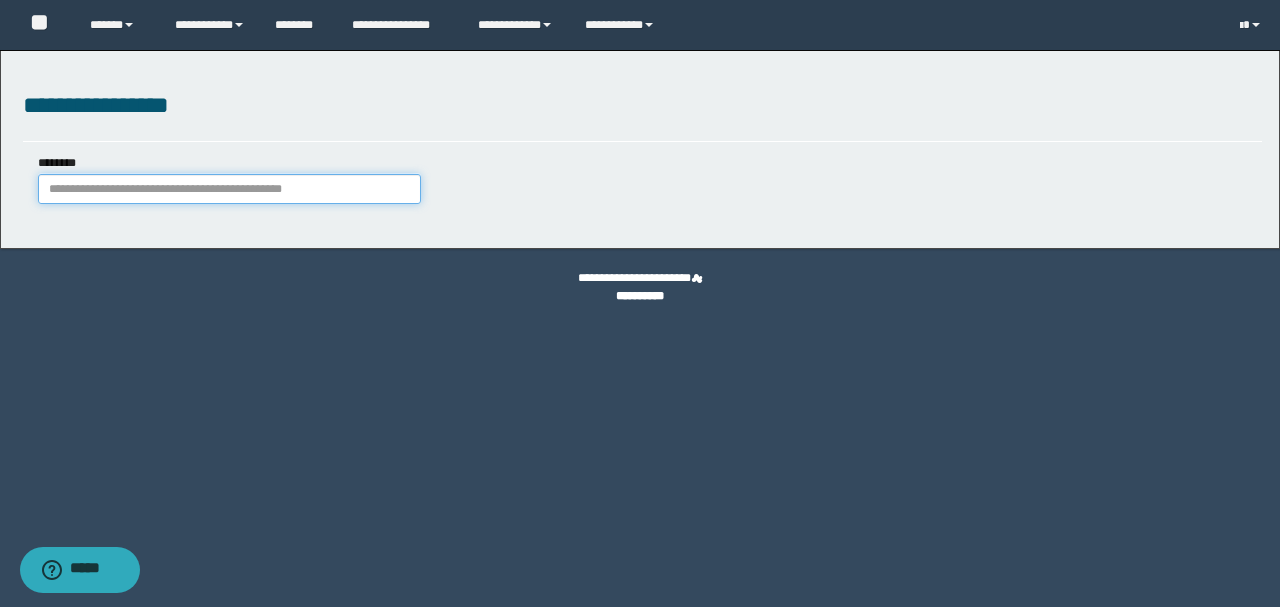 paste on "**********" 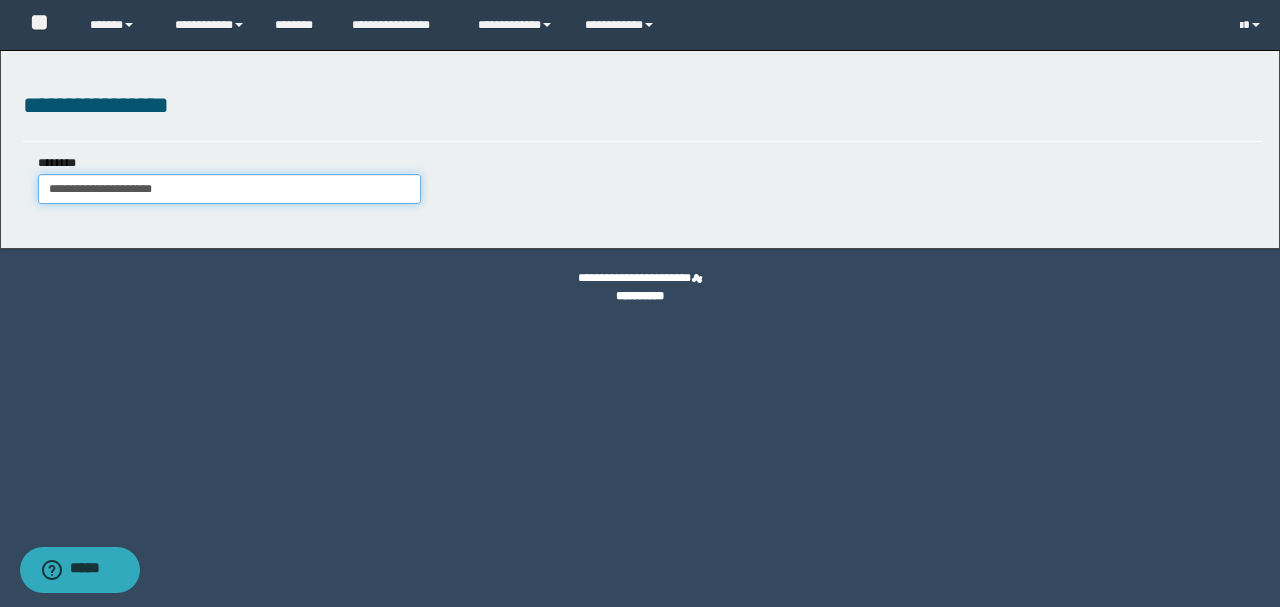 type on "**********" 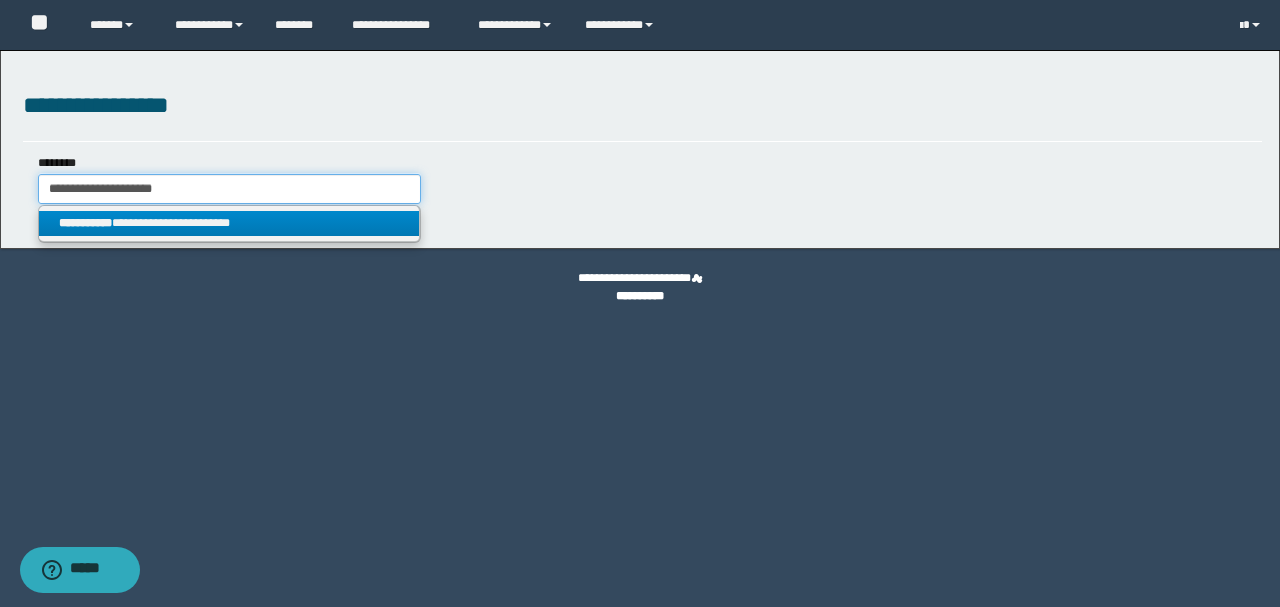 type on "**********" 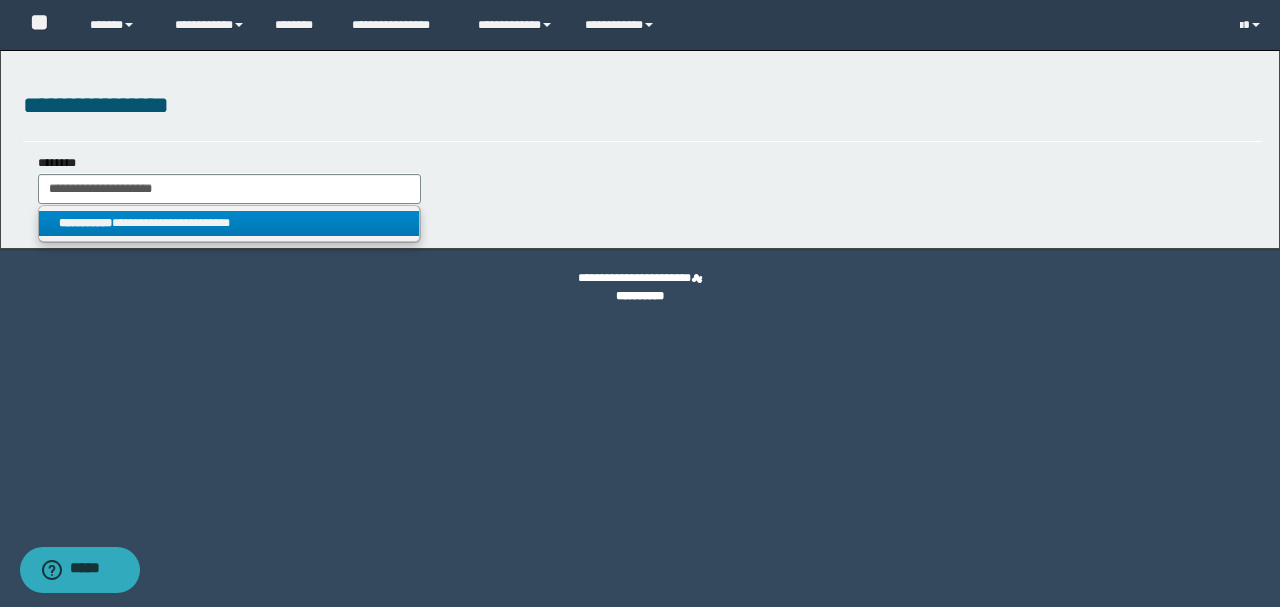 click on "**********" at bounding box center (229, 223) 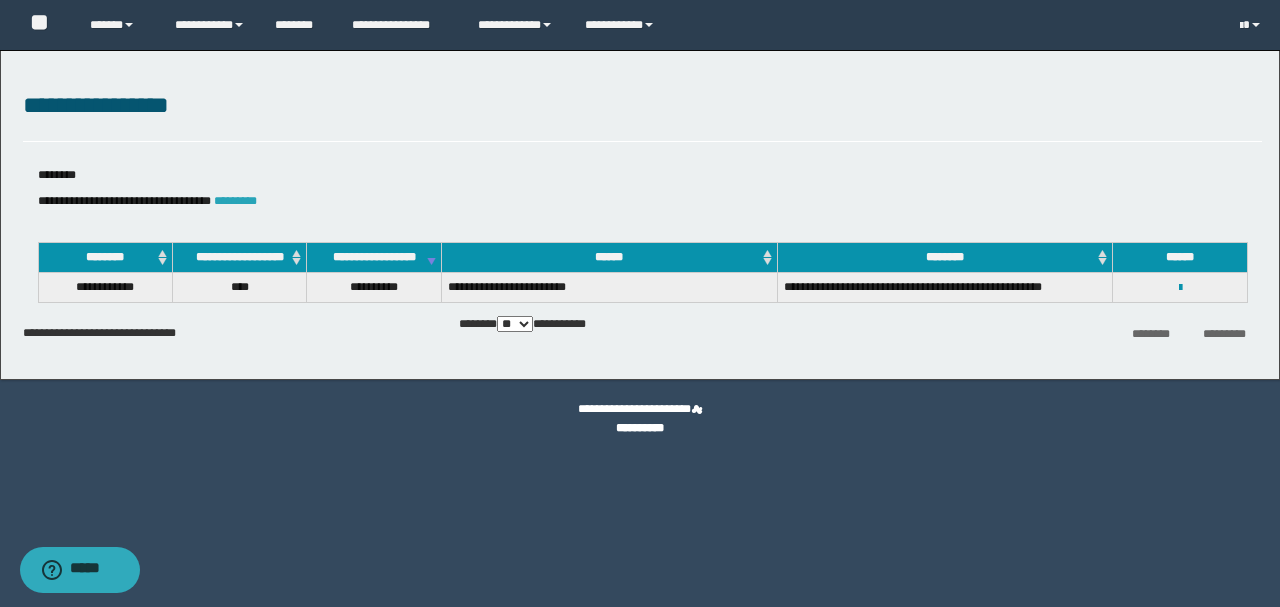 click on "*********" at bounding box center (235, 201) 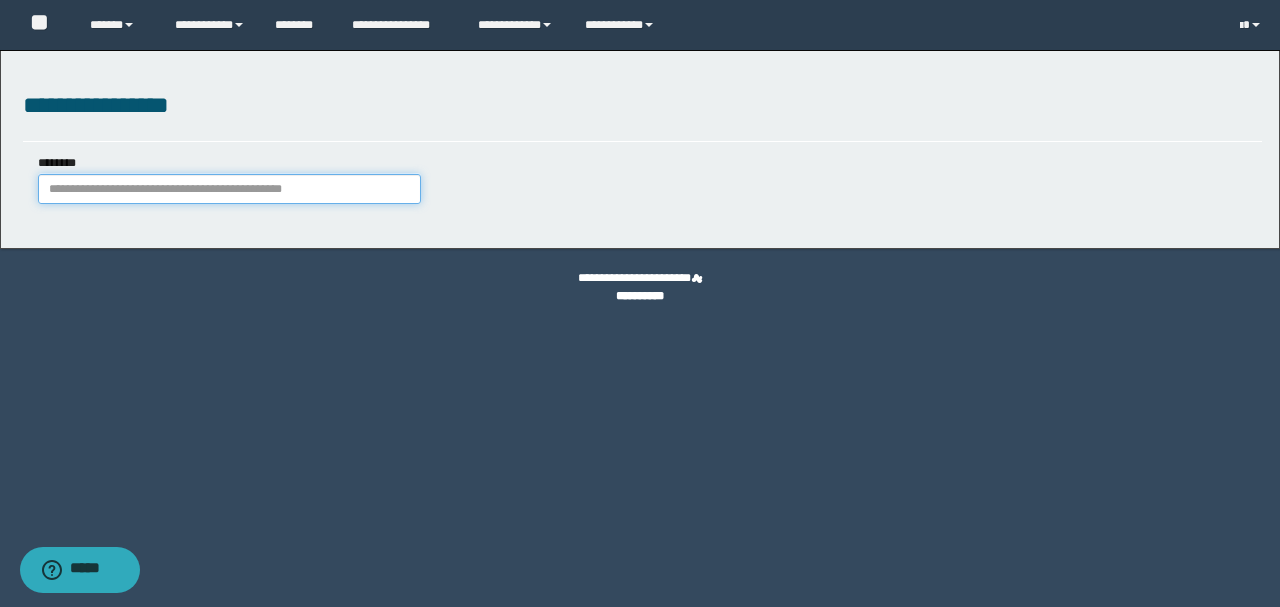paste on "**********" 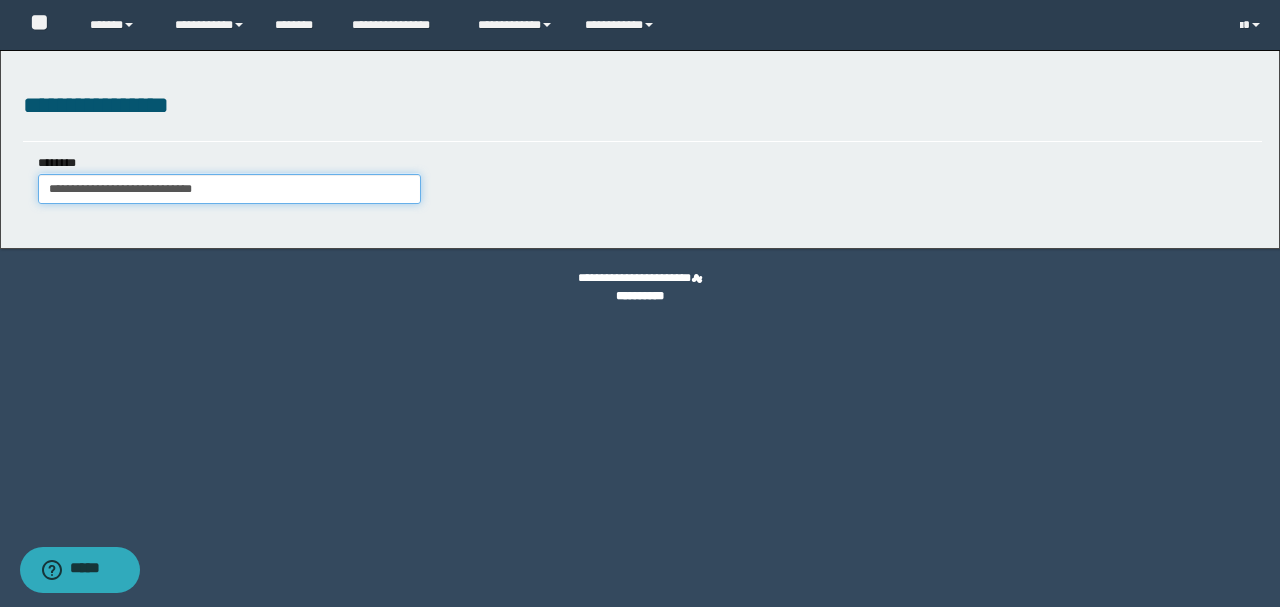 type on "**********" 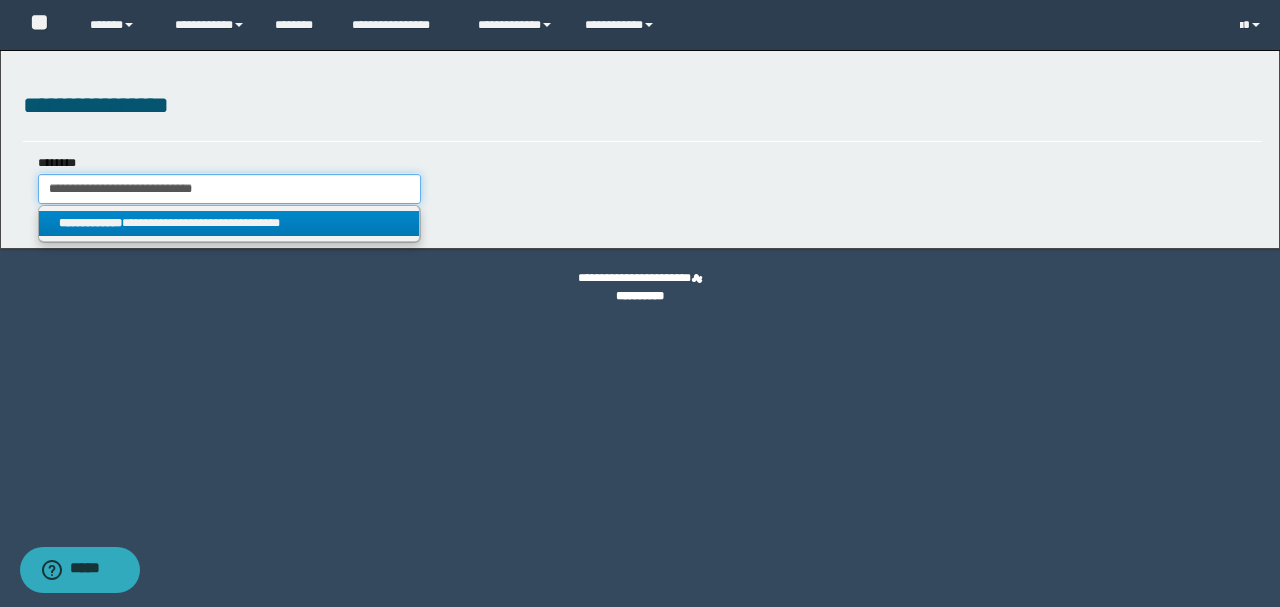 type on "**********" 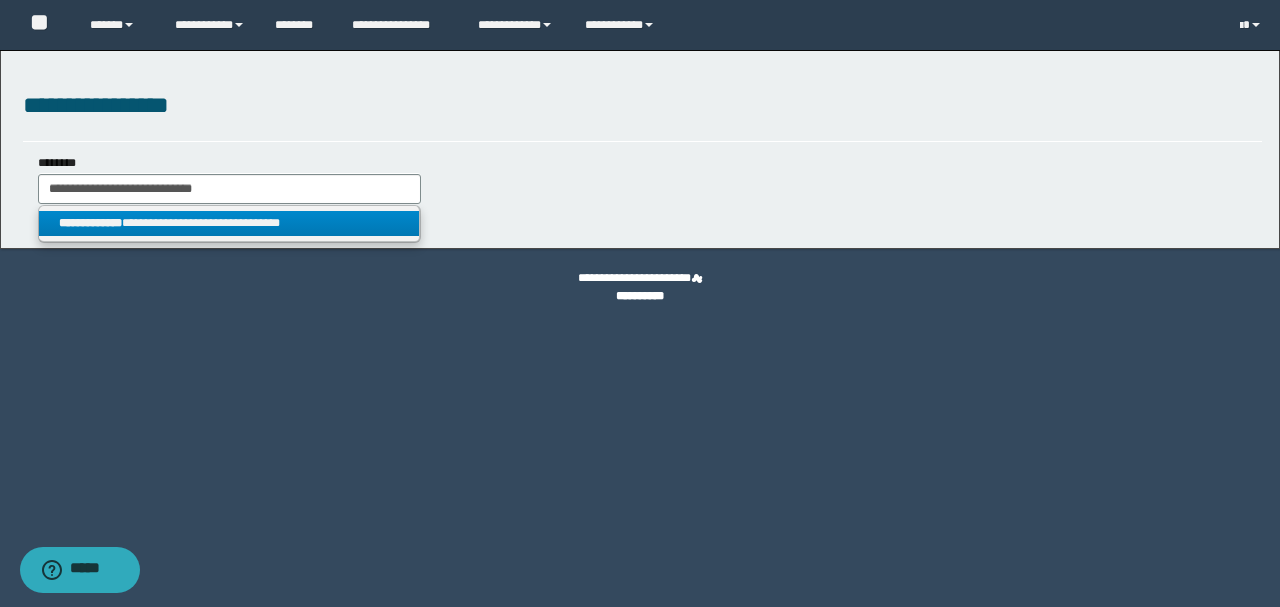 click on "**********" at bounding box center (229, 223) 